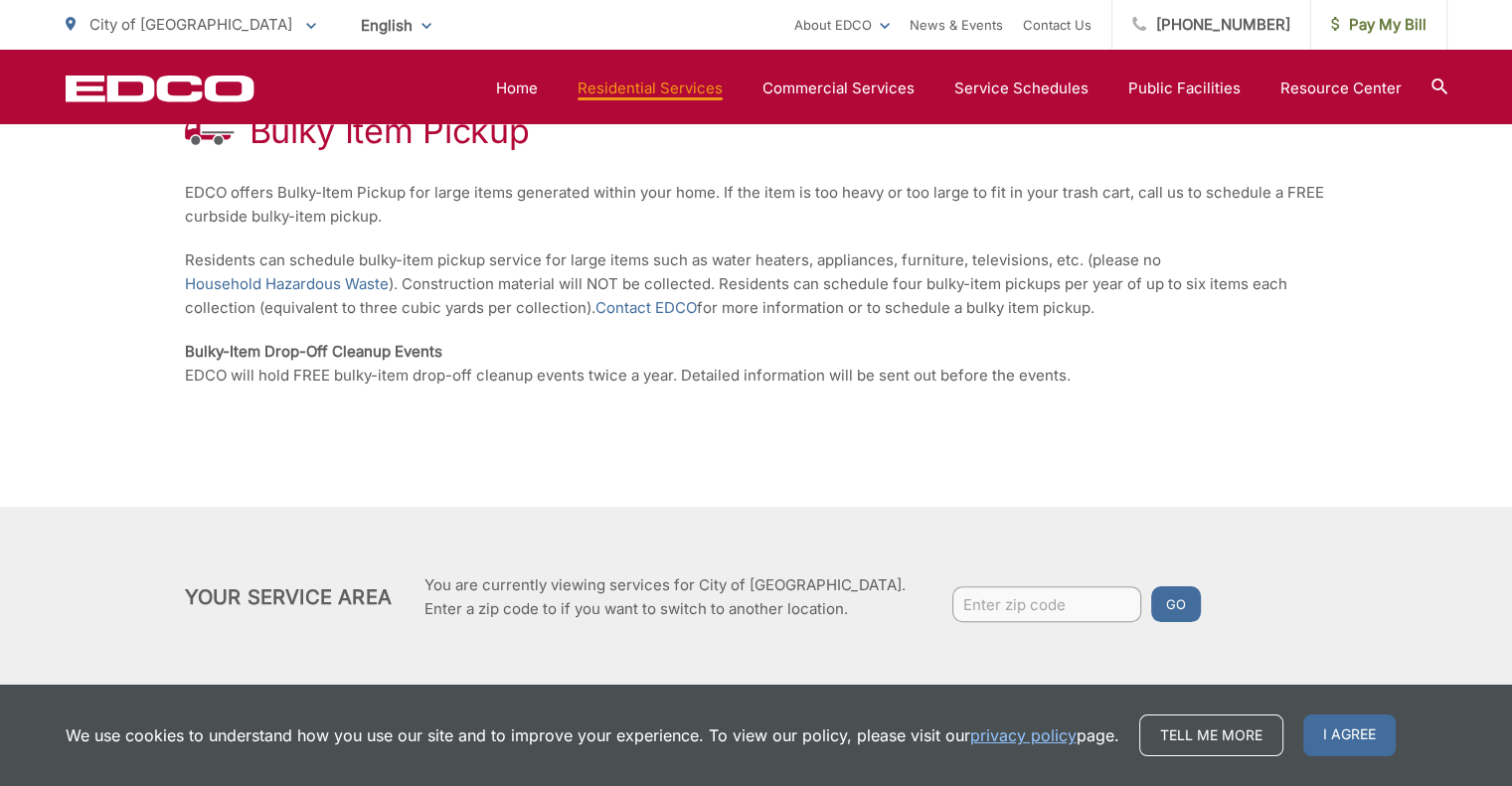 scroll, scrollTop: 429, scrollLeft: 0, axis: vertical 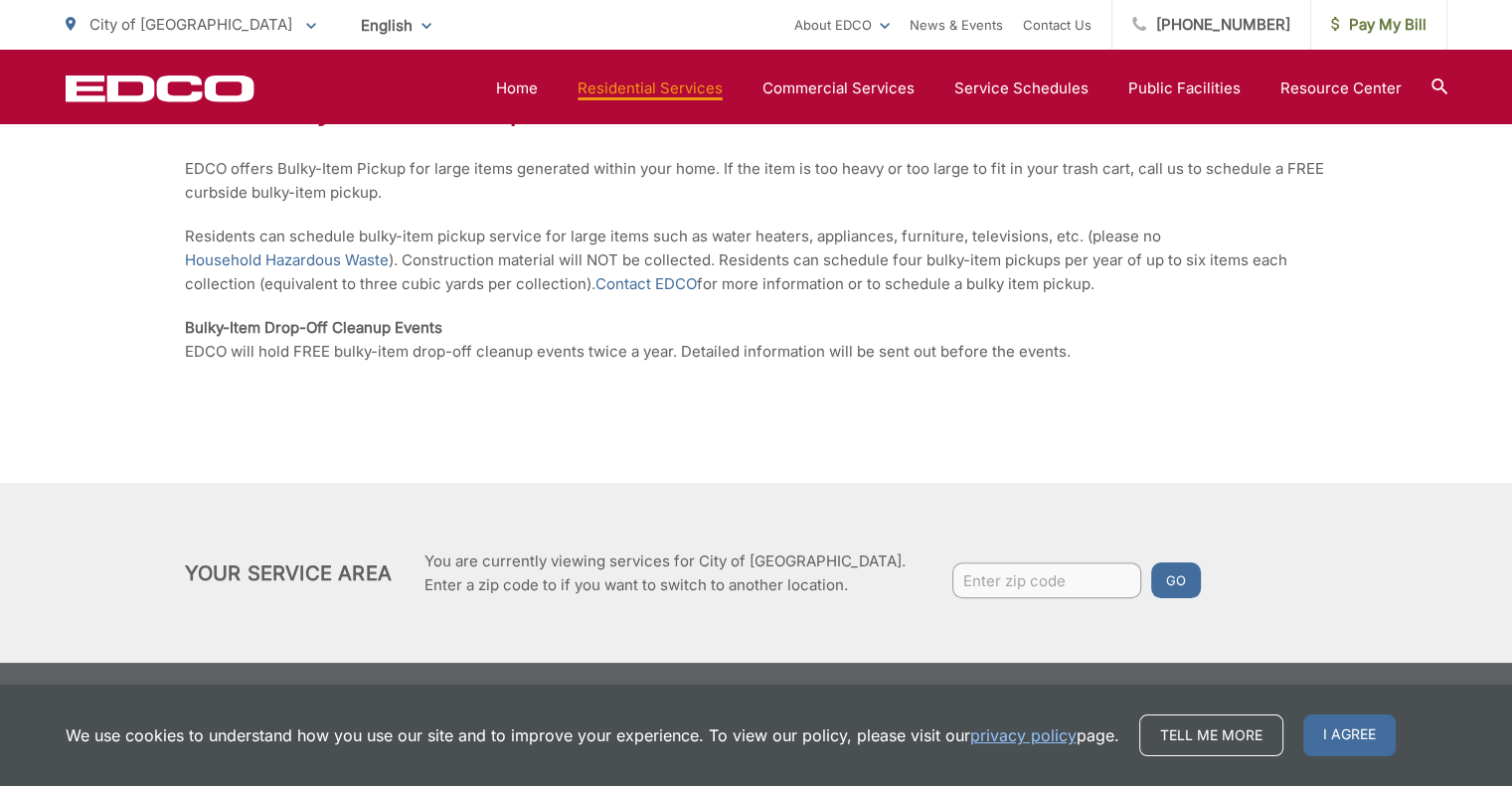 click at bounding box center (1047, 580) 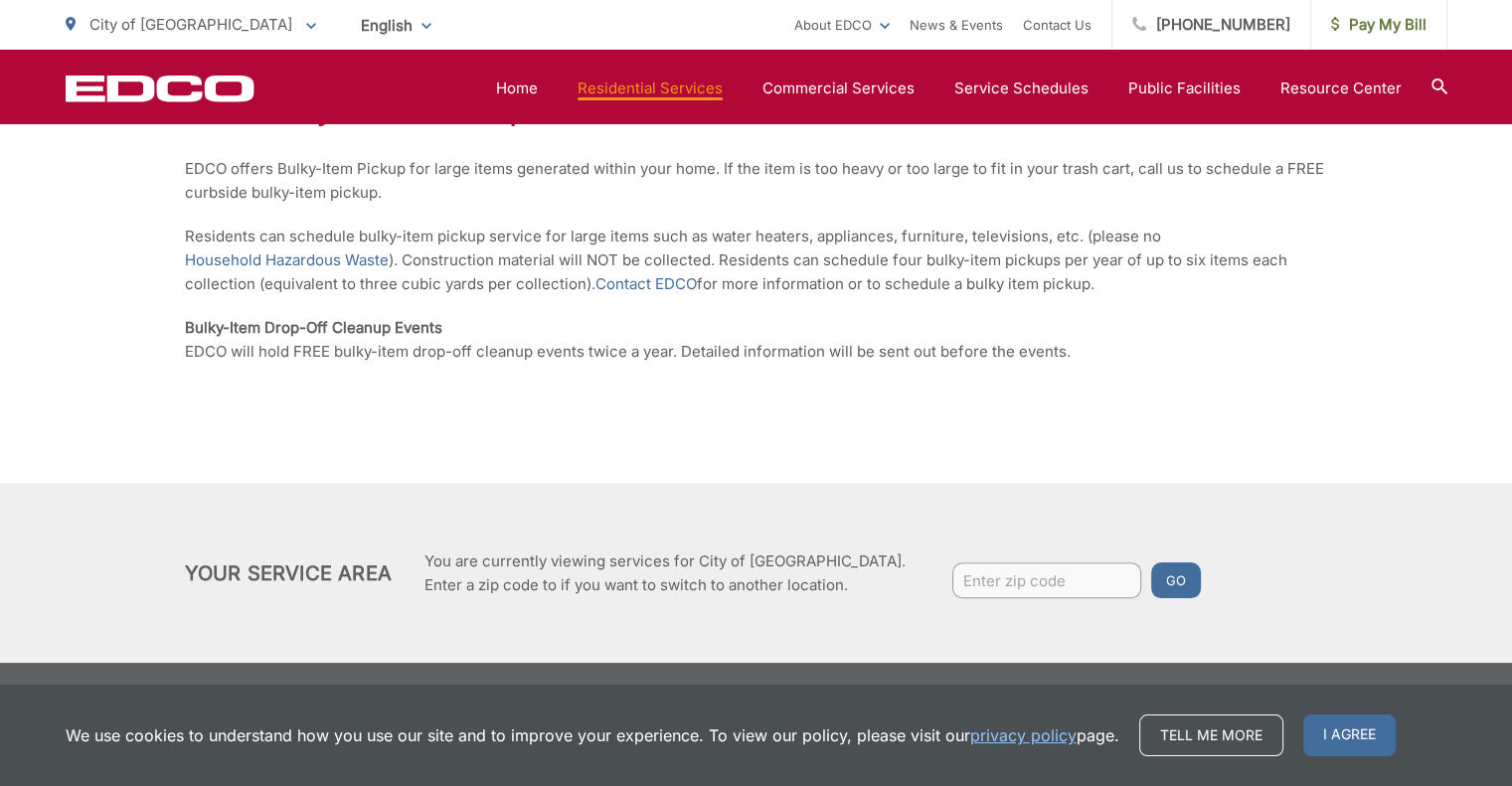 paste on "92037" 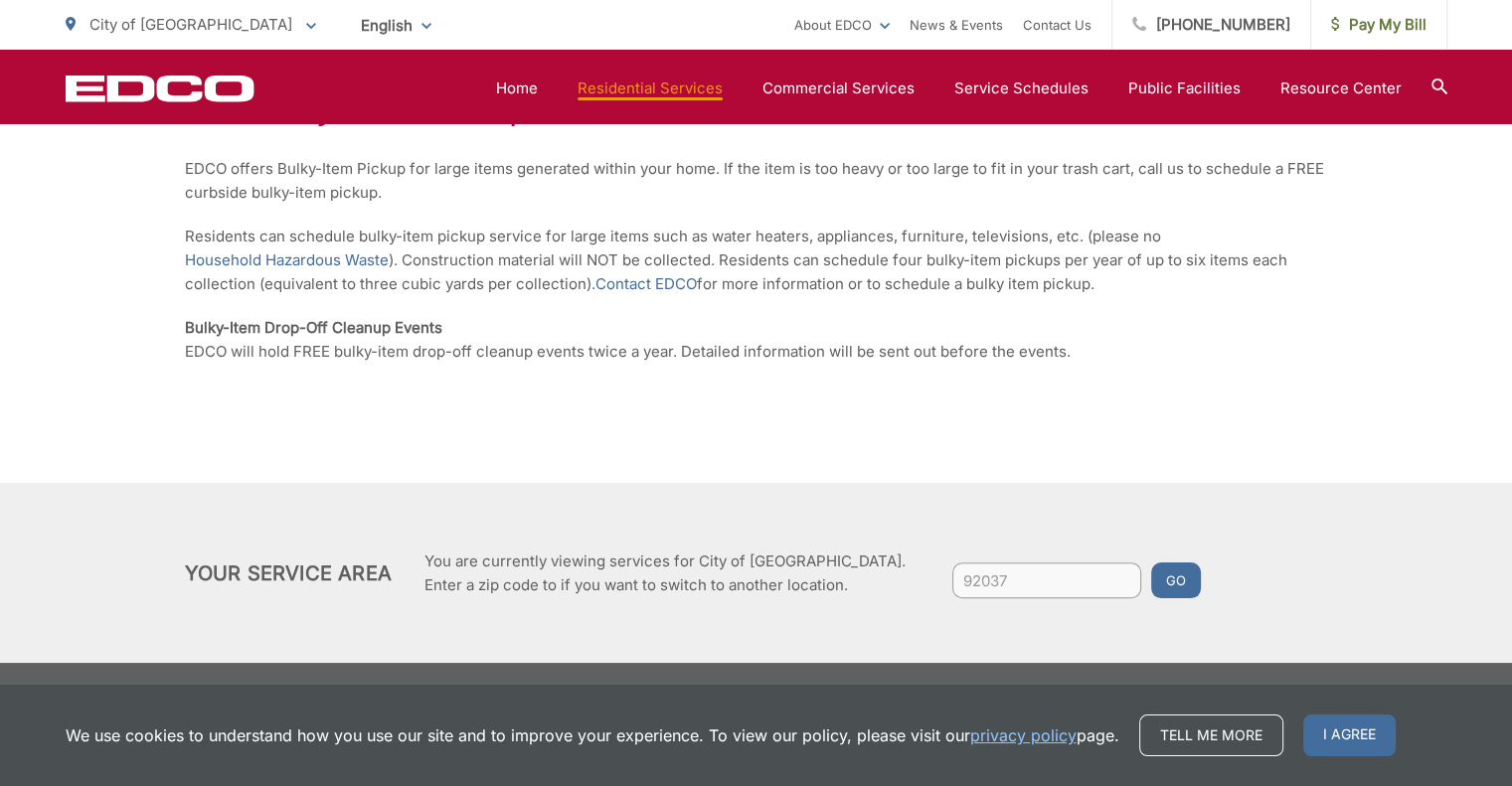 type on "92037" 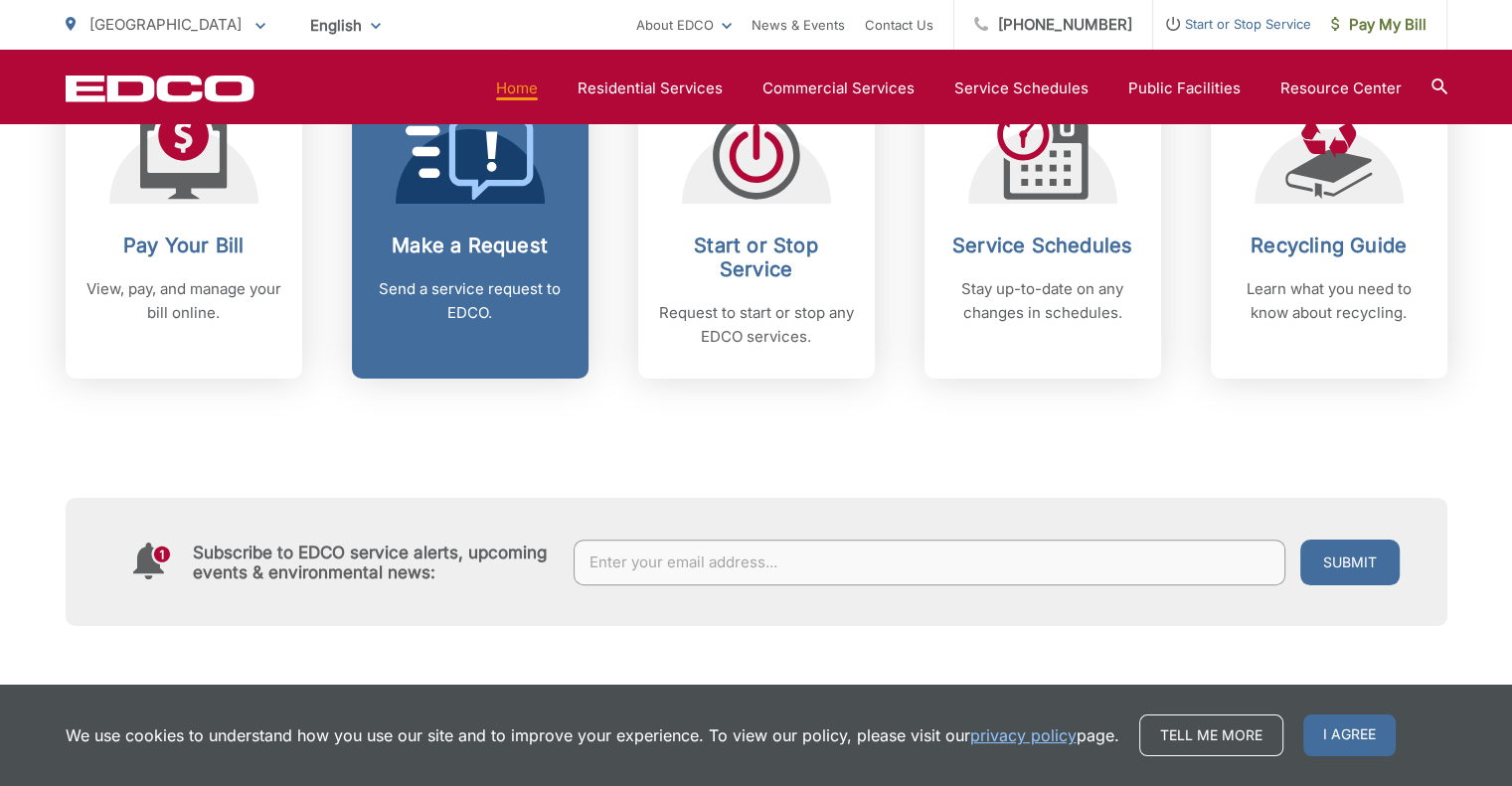 scroll, scrollTop: 916, scrollLeft: 0, axis: vertical 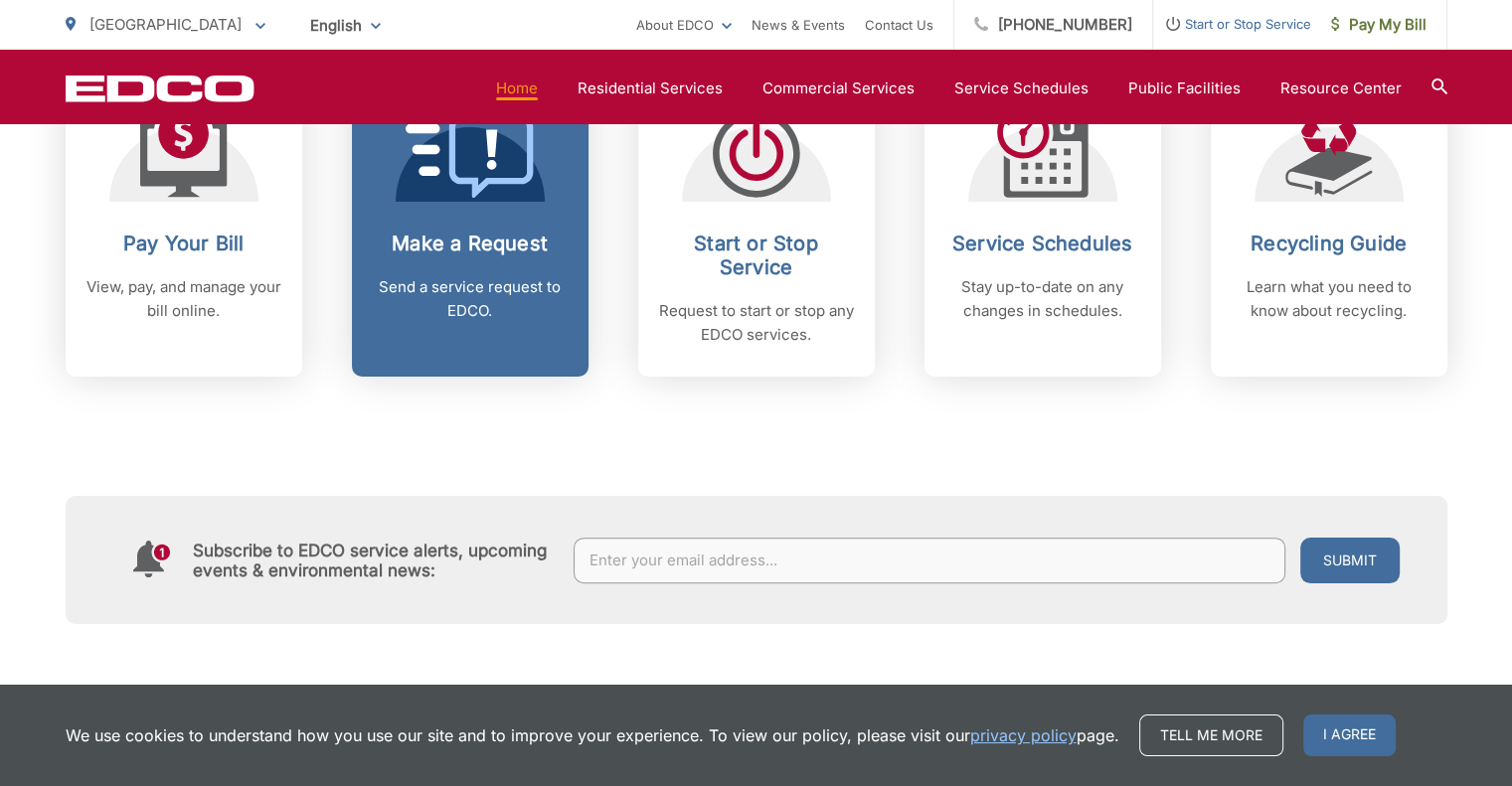 click on "Send a service request to EDCO." at bounding box center (470, 299) 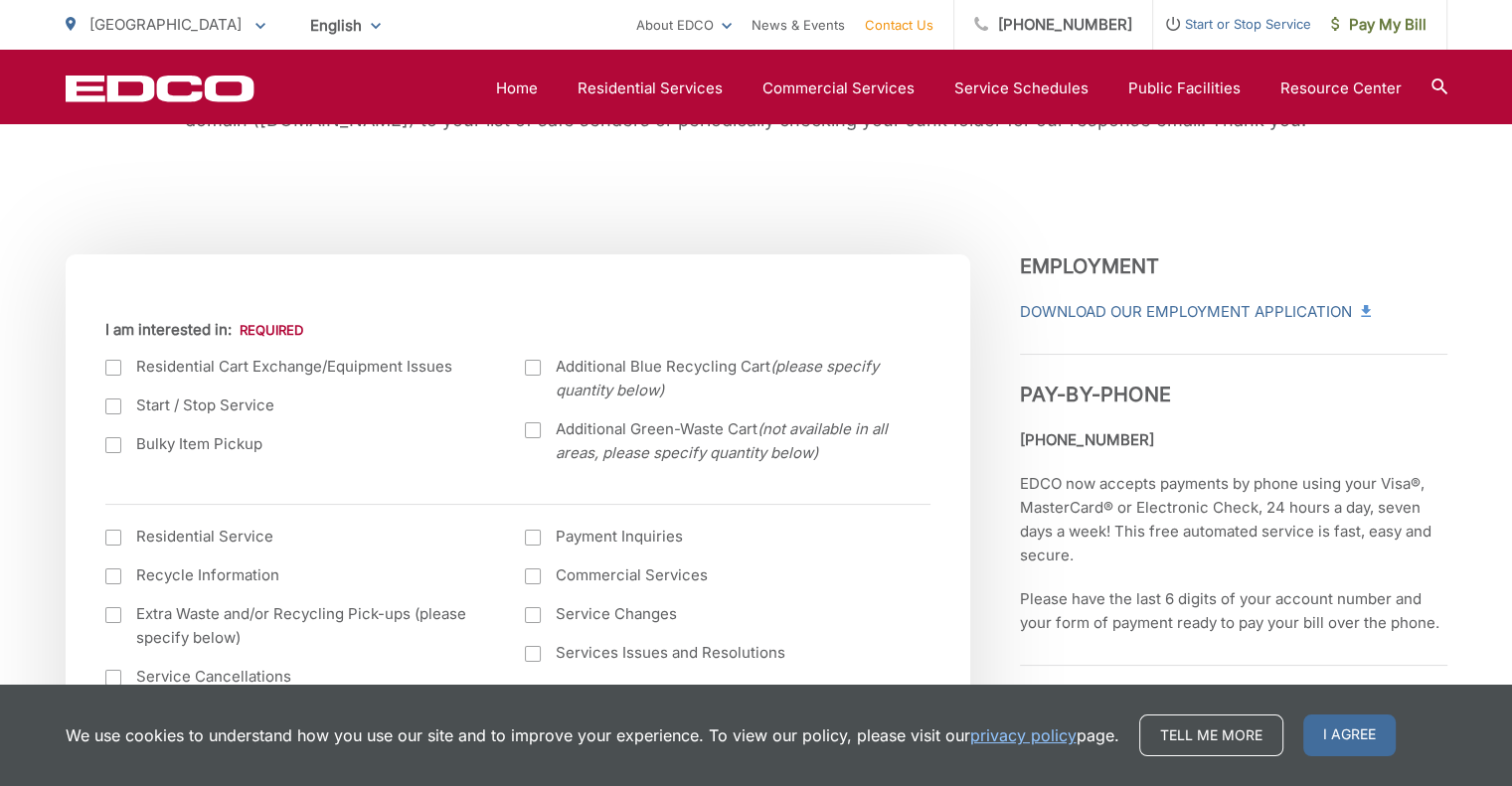 scroll, scrollTop: 580, scrollLeft: 0, axis: vertical 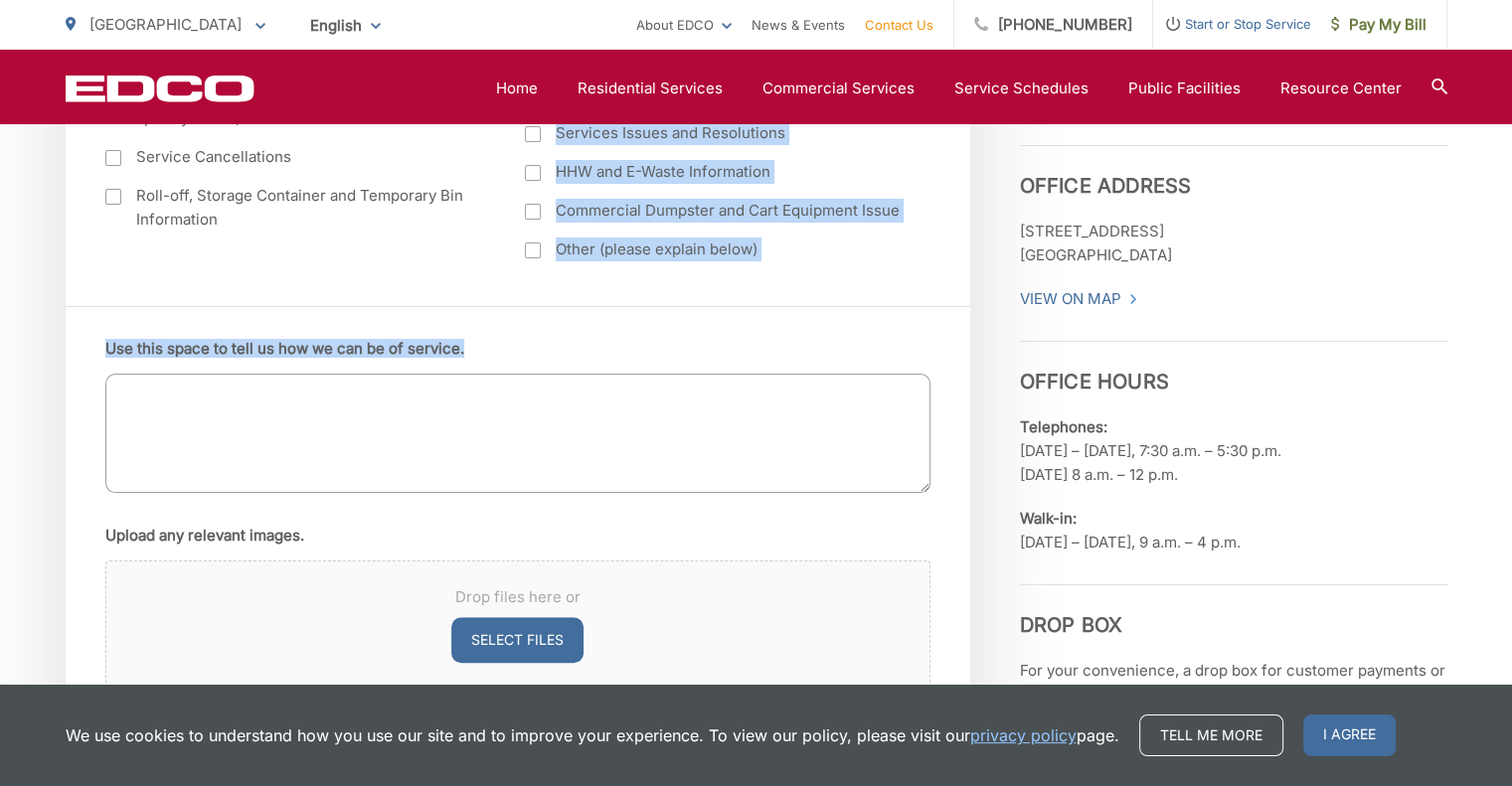 drag, startPoint x: 497, startPoint y: 336, endPoint x: 159, endPoint y: 304, distance: 339.51141 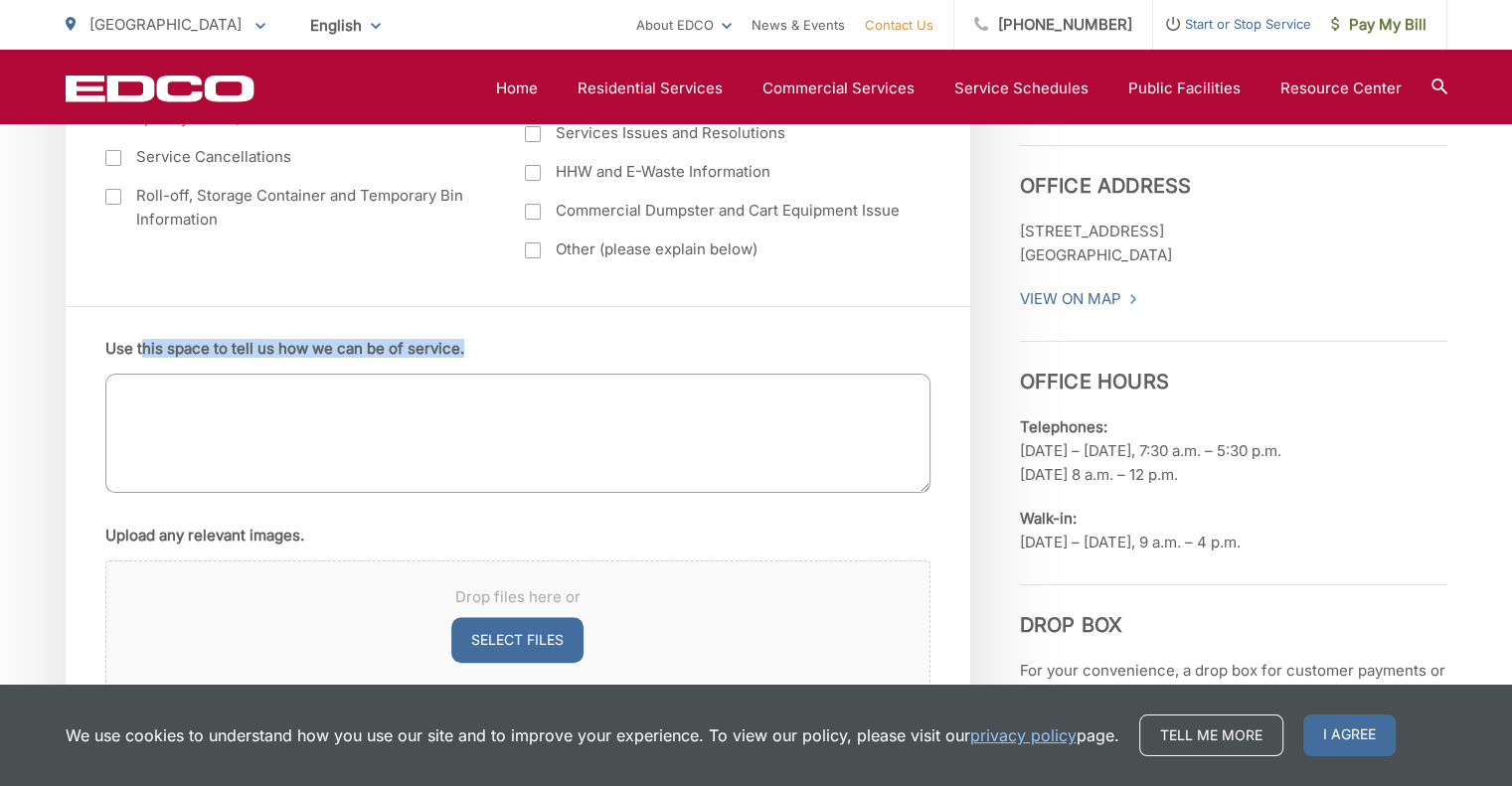 drag, startPoint x: 493, startPoint y: 357, endPoint x: 145, endPoint y: 341, distance: 348.3676 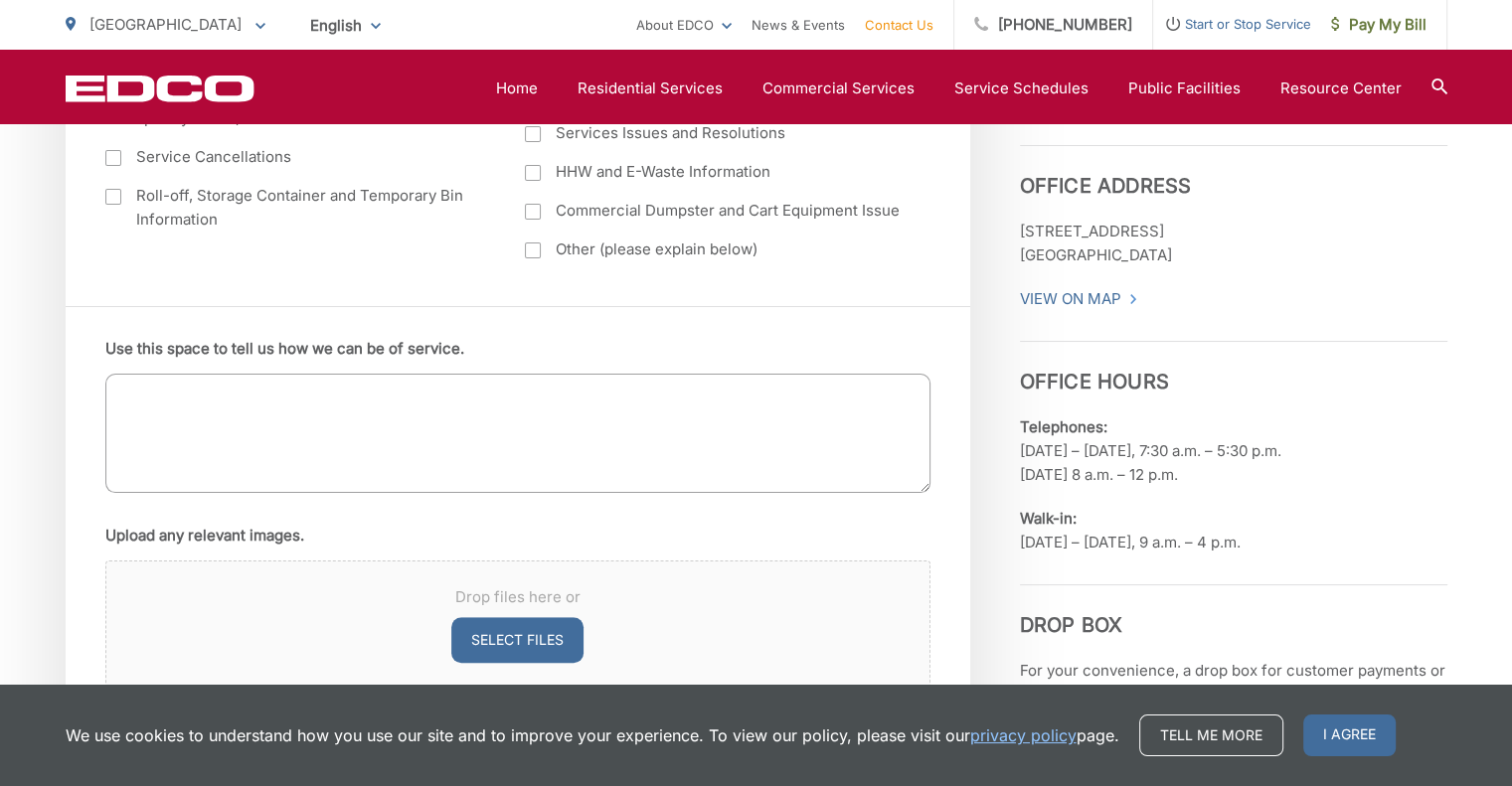 click on "Use this space to tell us how we can be of service." at bounding box center (518, 418) 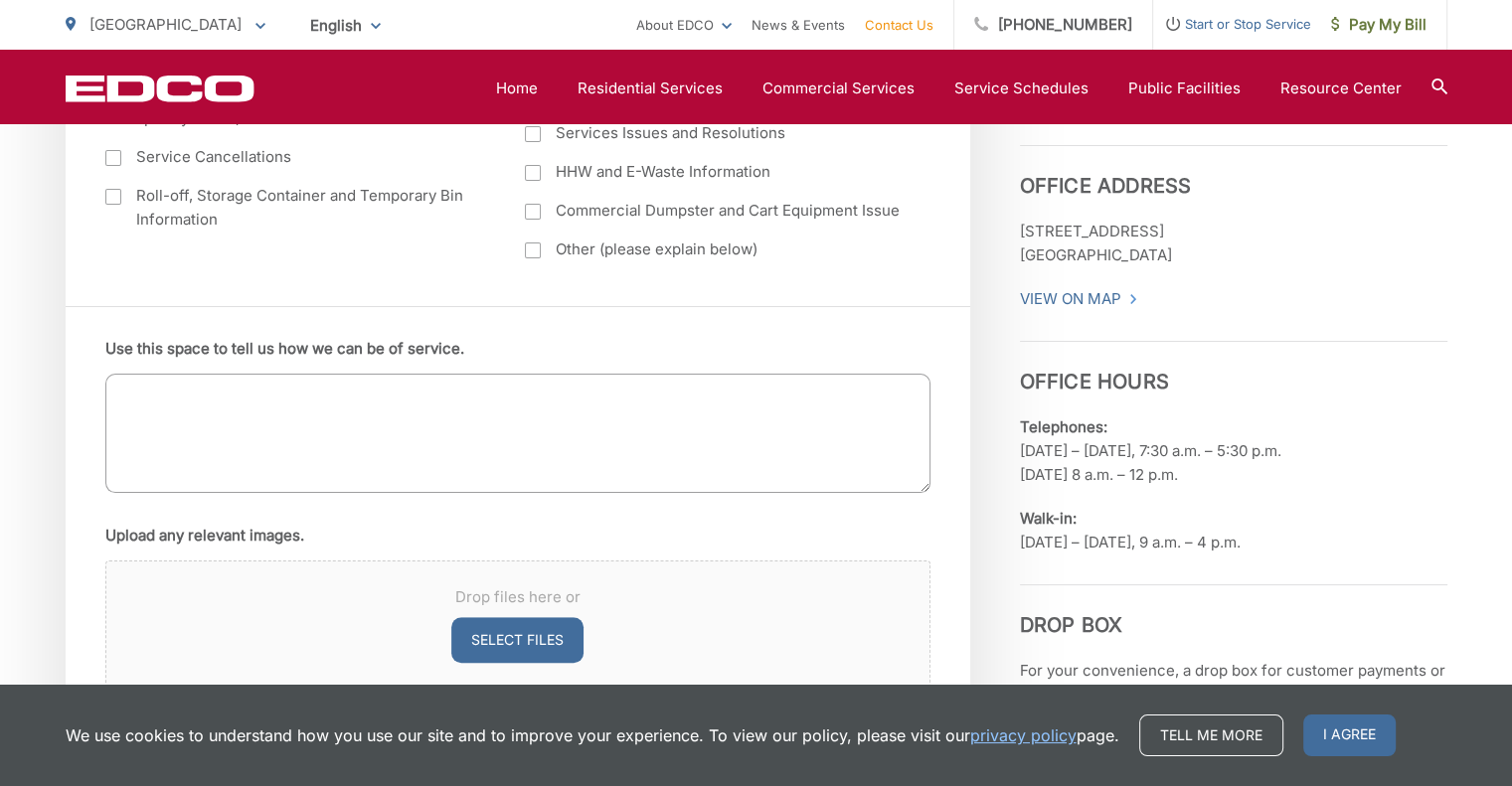 click on "Use this space to tell us how we can be of service." at bounding box center [518, 433] 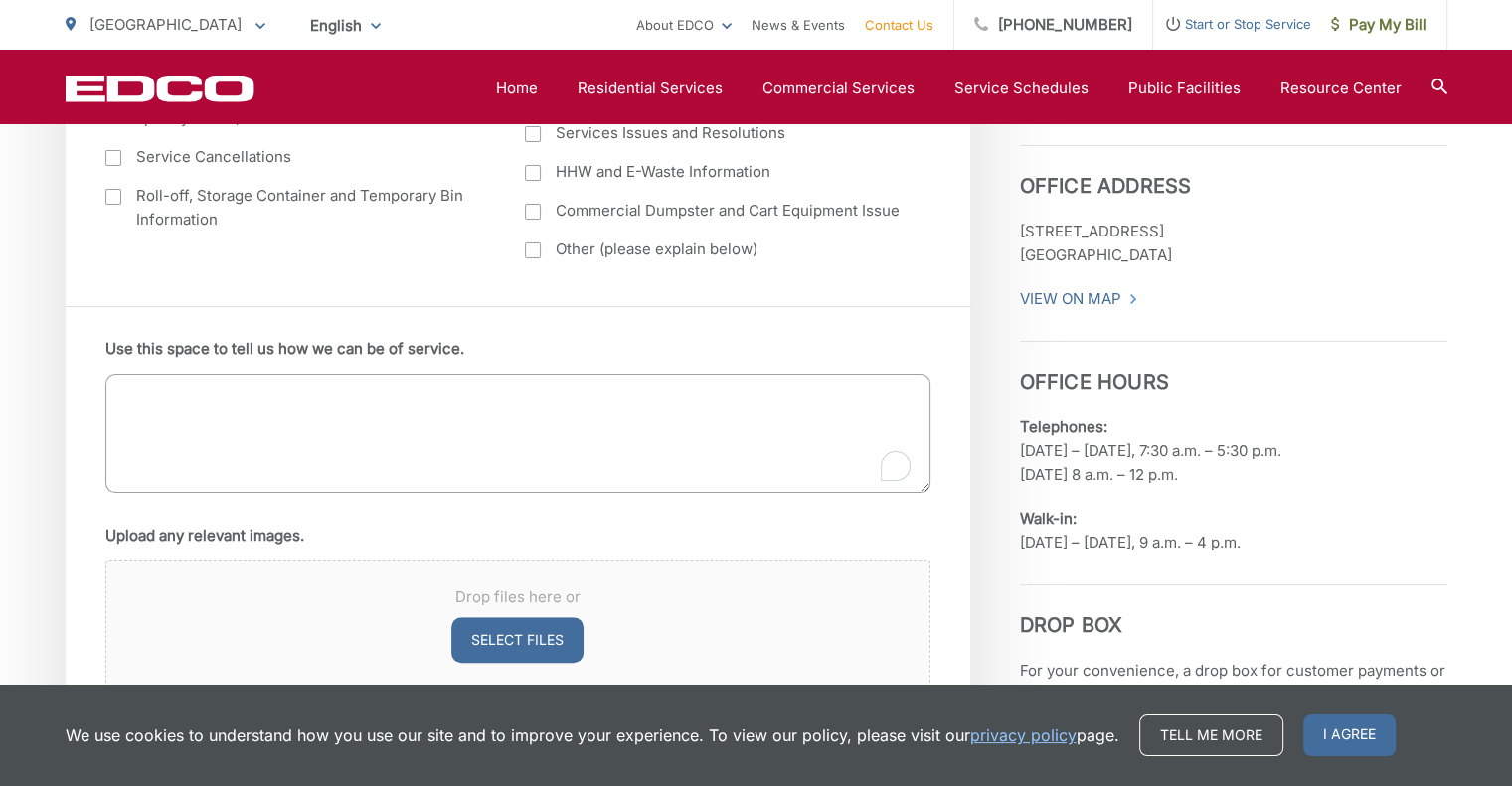paste on "Hi, I’m requesting a bulky item pickup for two old couches that I need to dispose of. They are large and in poor condition" 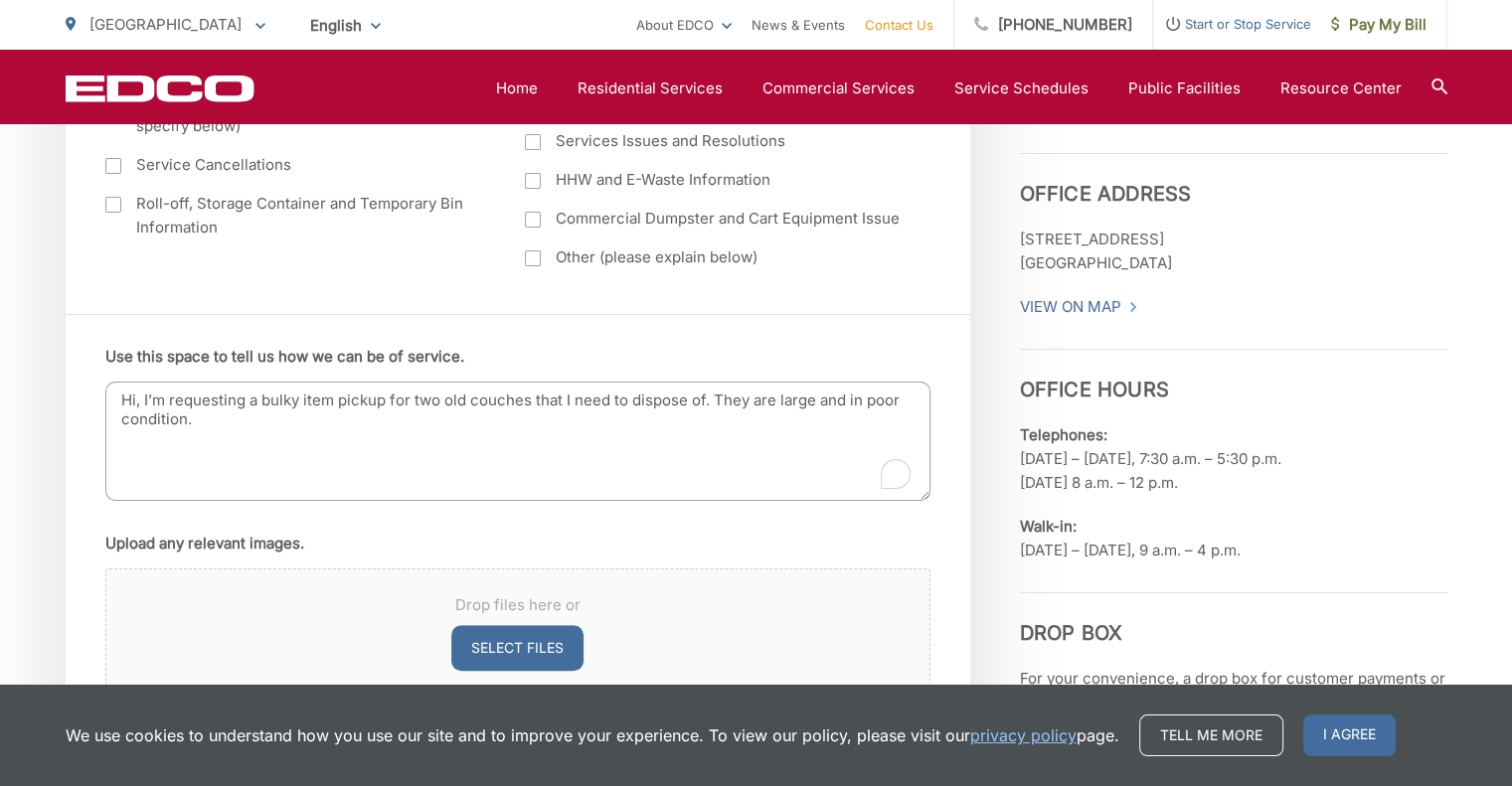 scroll, scrollTop: 1095, scrollLeft: 0, axis: vertical 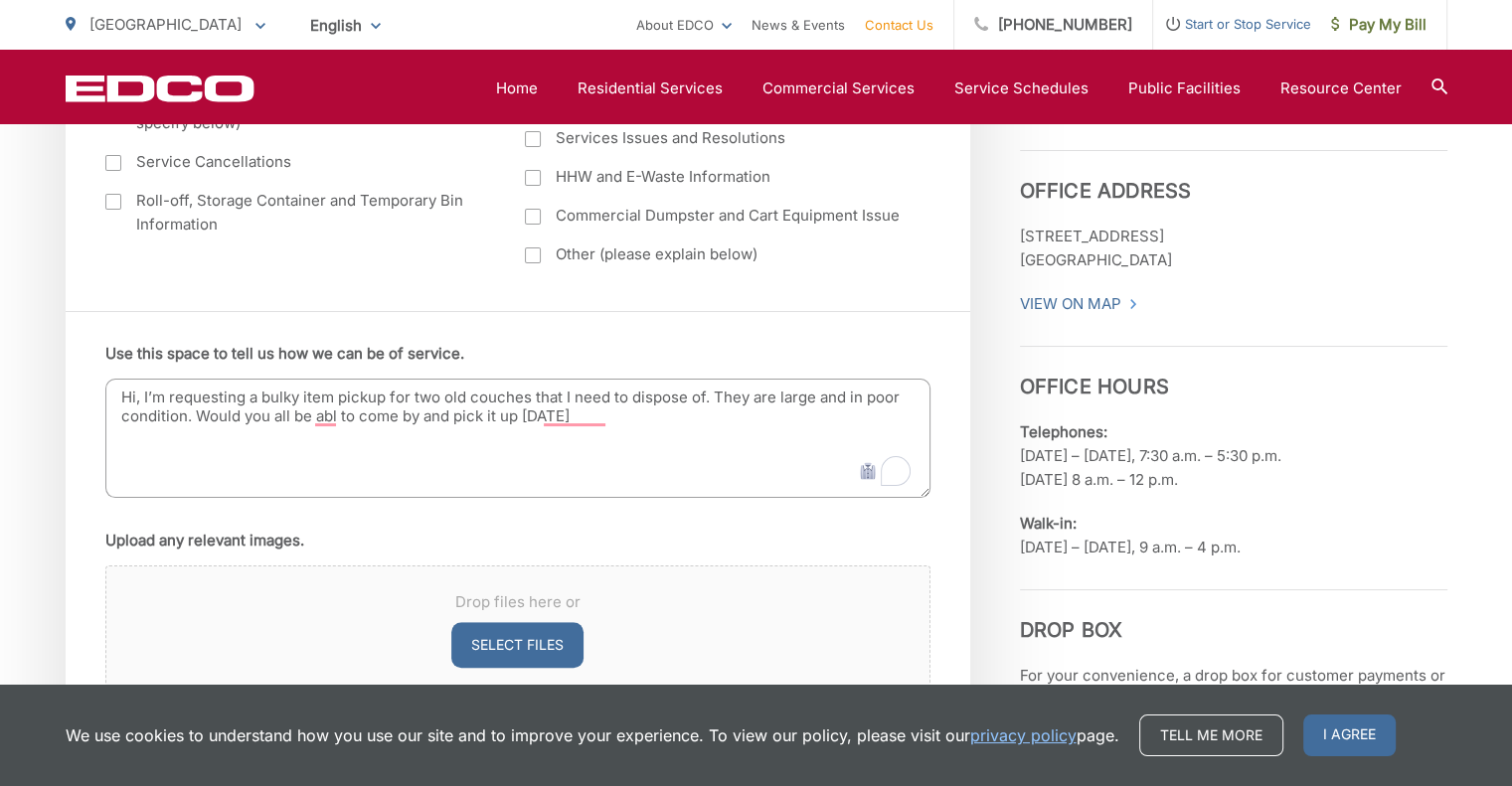 click on "Hi, I’m requesting a bulky item pickup for two old couches that I need to dispose of. They are large and in poor condition. Would you all be abl to come by and pick it up [DATE]" at bounding box center (518, 438) 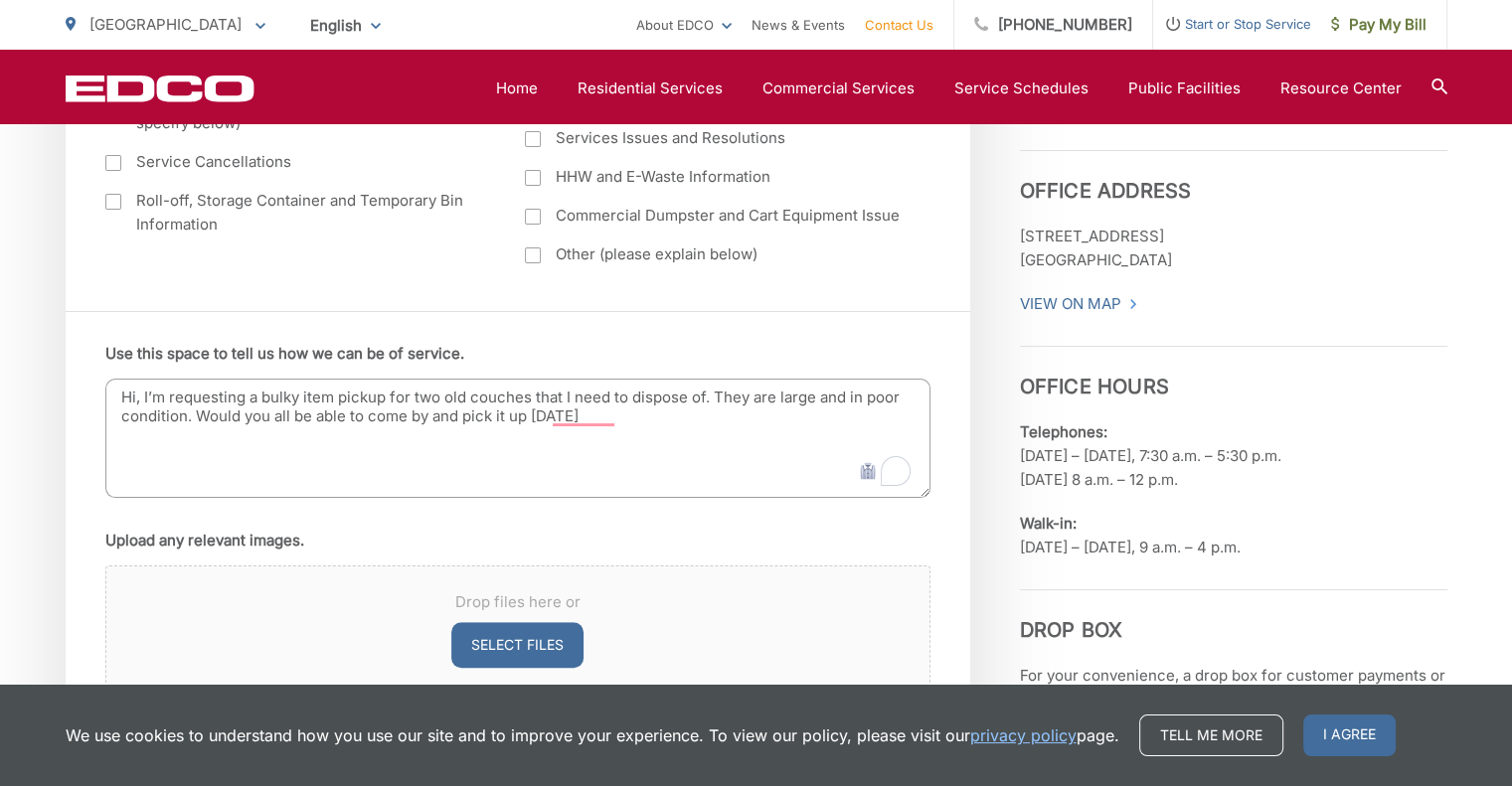 click on "Hi, I’m requesting a bulky item pickup for two old couches that I need to dispose of. They are large and in poor condition. Would you all be able to come by and pick it up [DATE]" at bounding box center [518, 438] 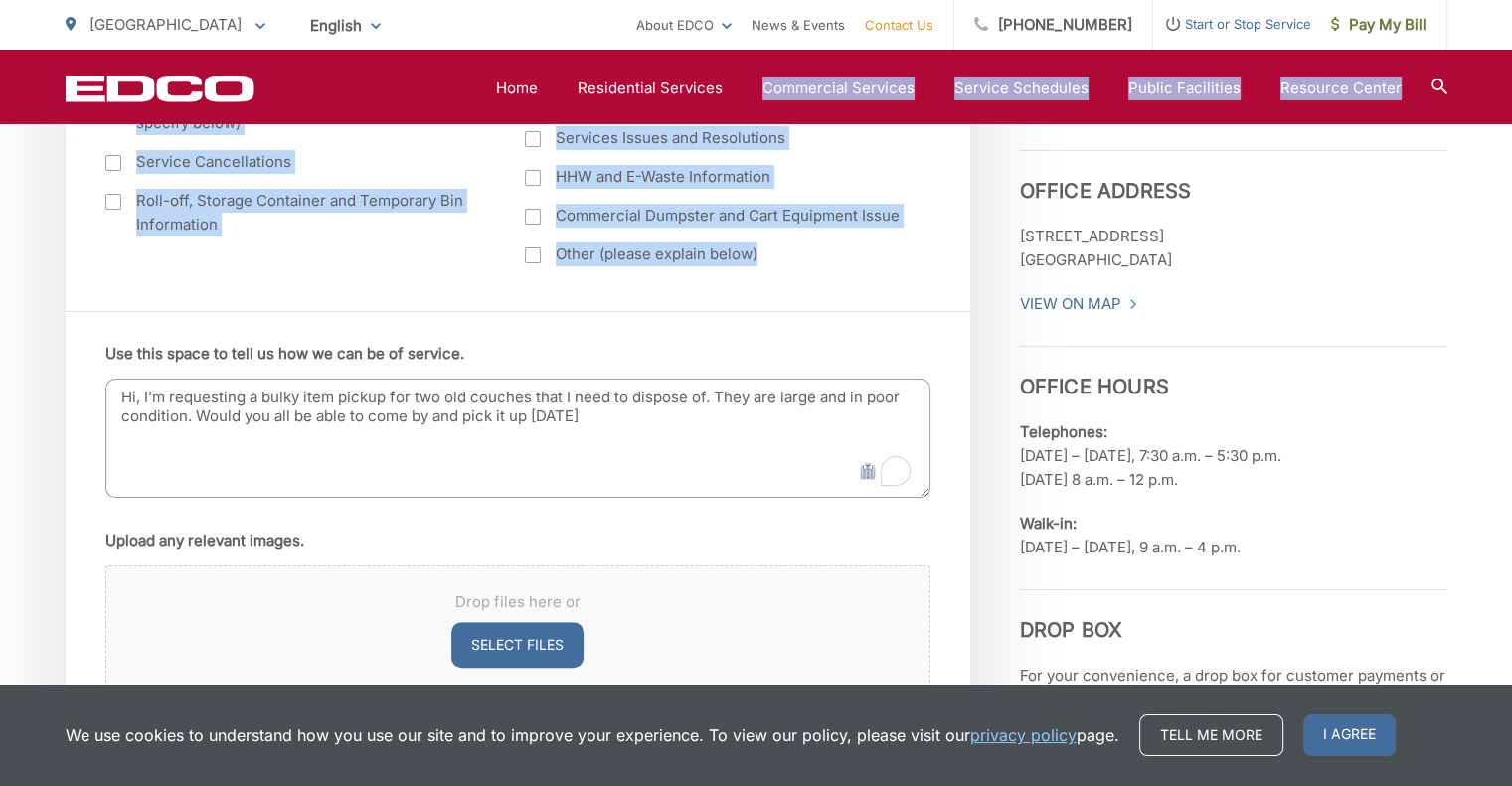 drag, startPoint x: 925, startPoint y: 272, endPoint x: 603, endPoint y: -120, distance: 507.29479 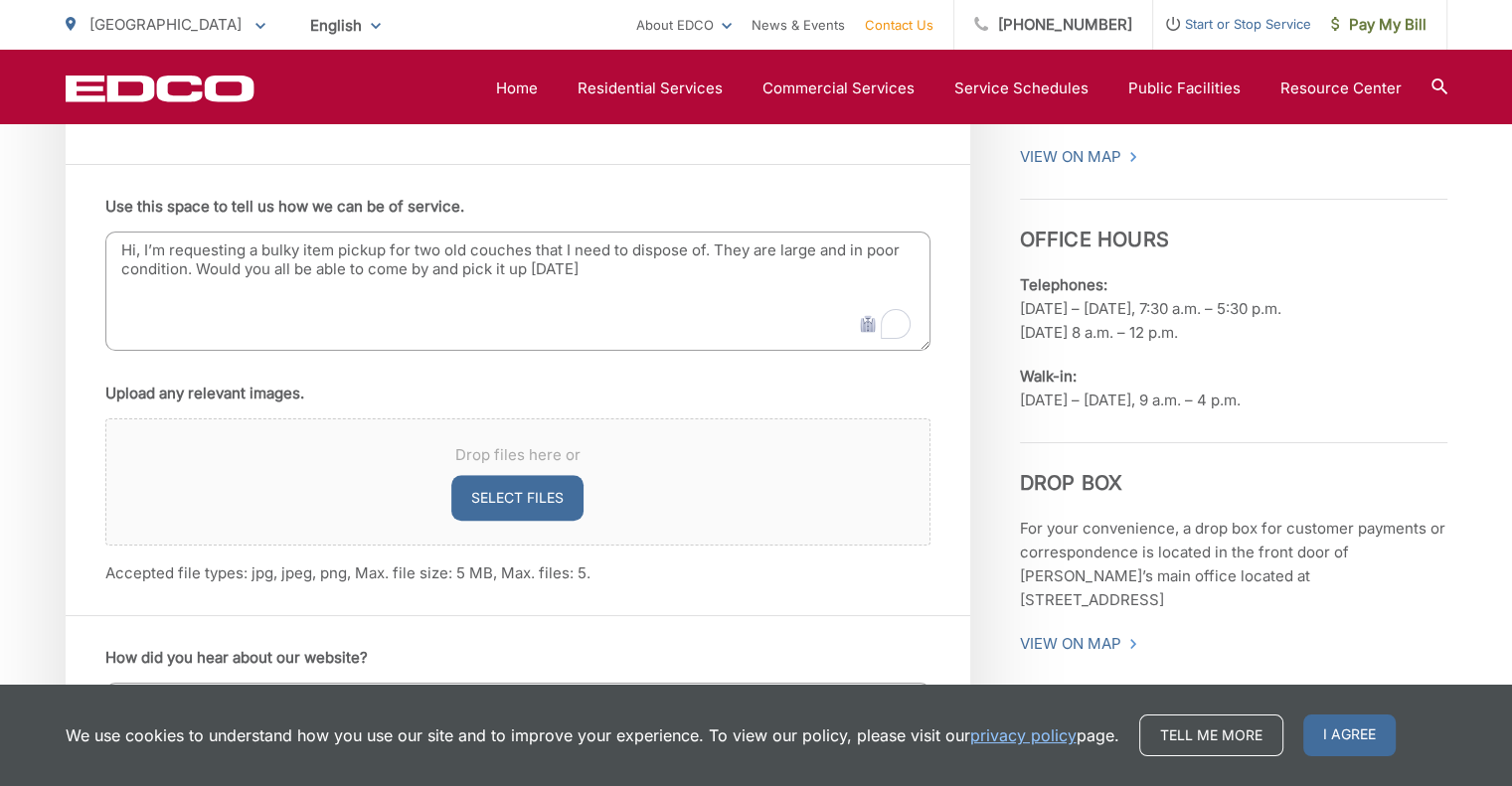 scroll, scrollTop: 1240, scrollLeft: 0, axis: vertical 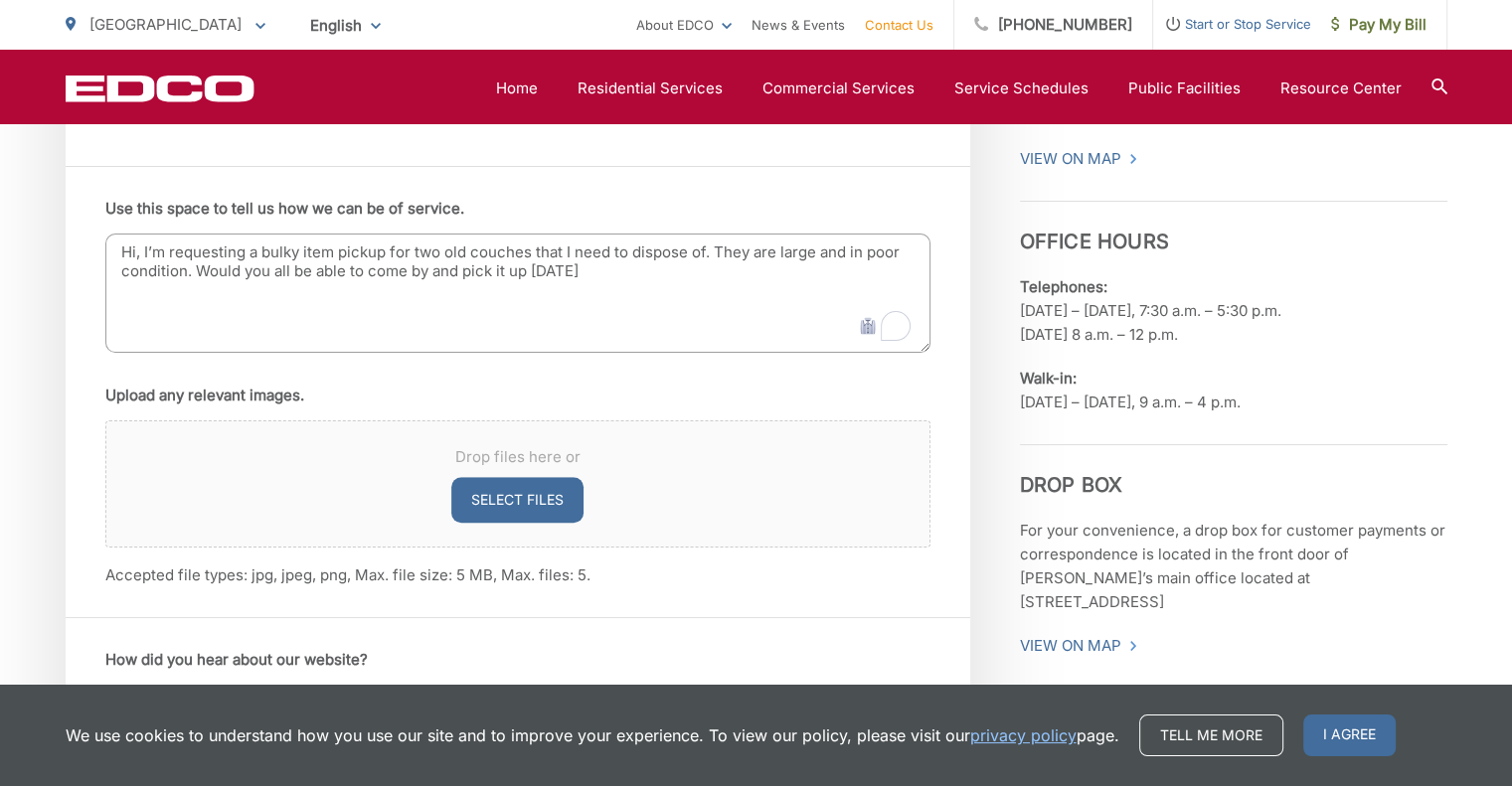 click on "Hi, I’m requesting a bulky item pickup for two old couches that I need to dispose of. They are large and in poor condition. Would you all be able to come by and pick it up [DATE]" at bounding box center [518, 293] 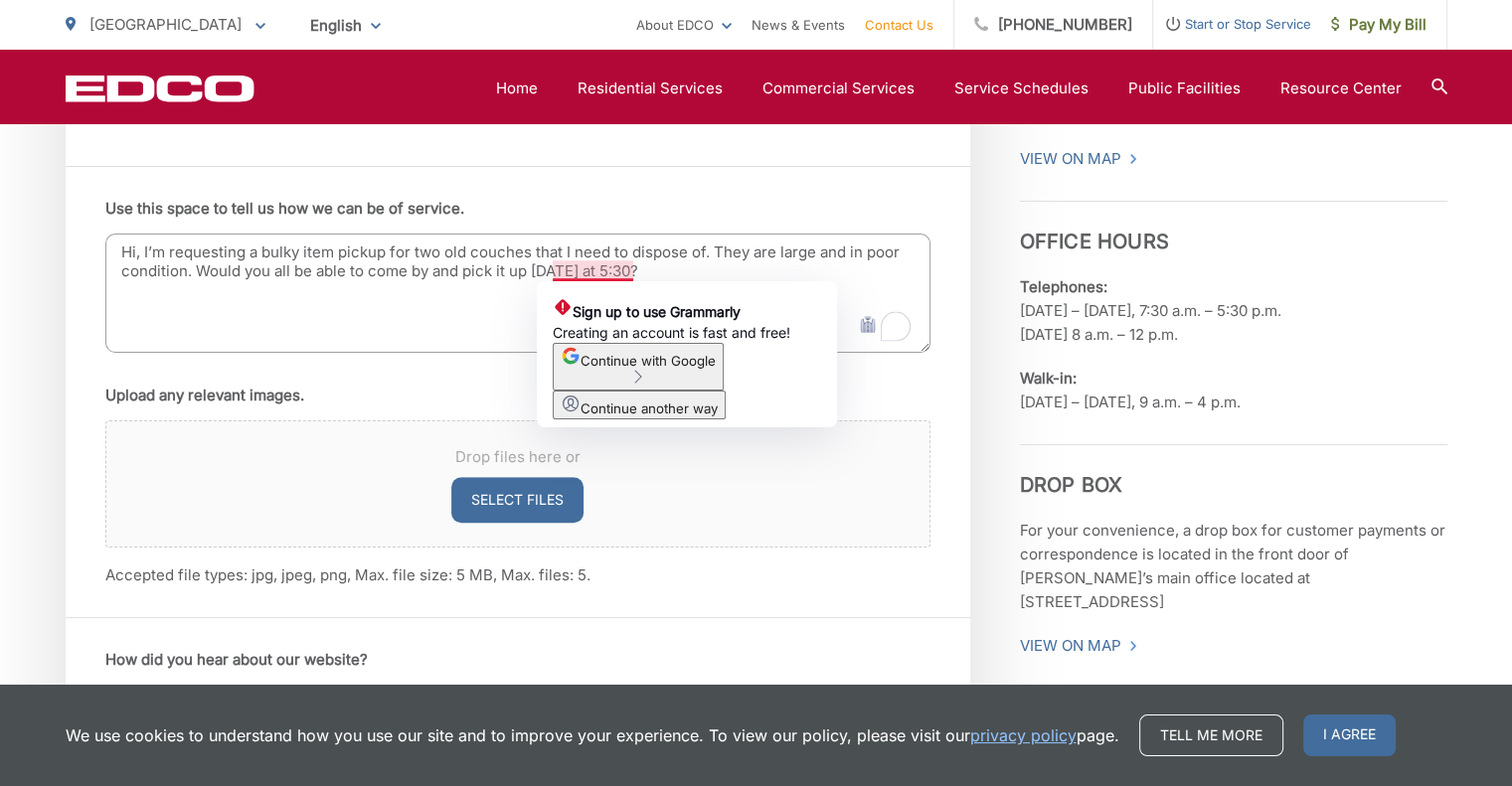 click on "Hi, I’m requesting a bulky item pickup for two old couches that I need to dispose of. They are large and in poor condition. Would you all be able to come by and pick it up [DATE] at 5:30?" at bounding box center (518, 293) 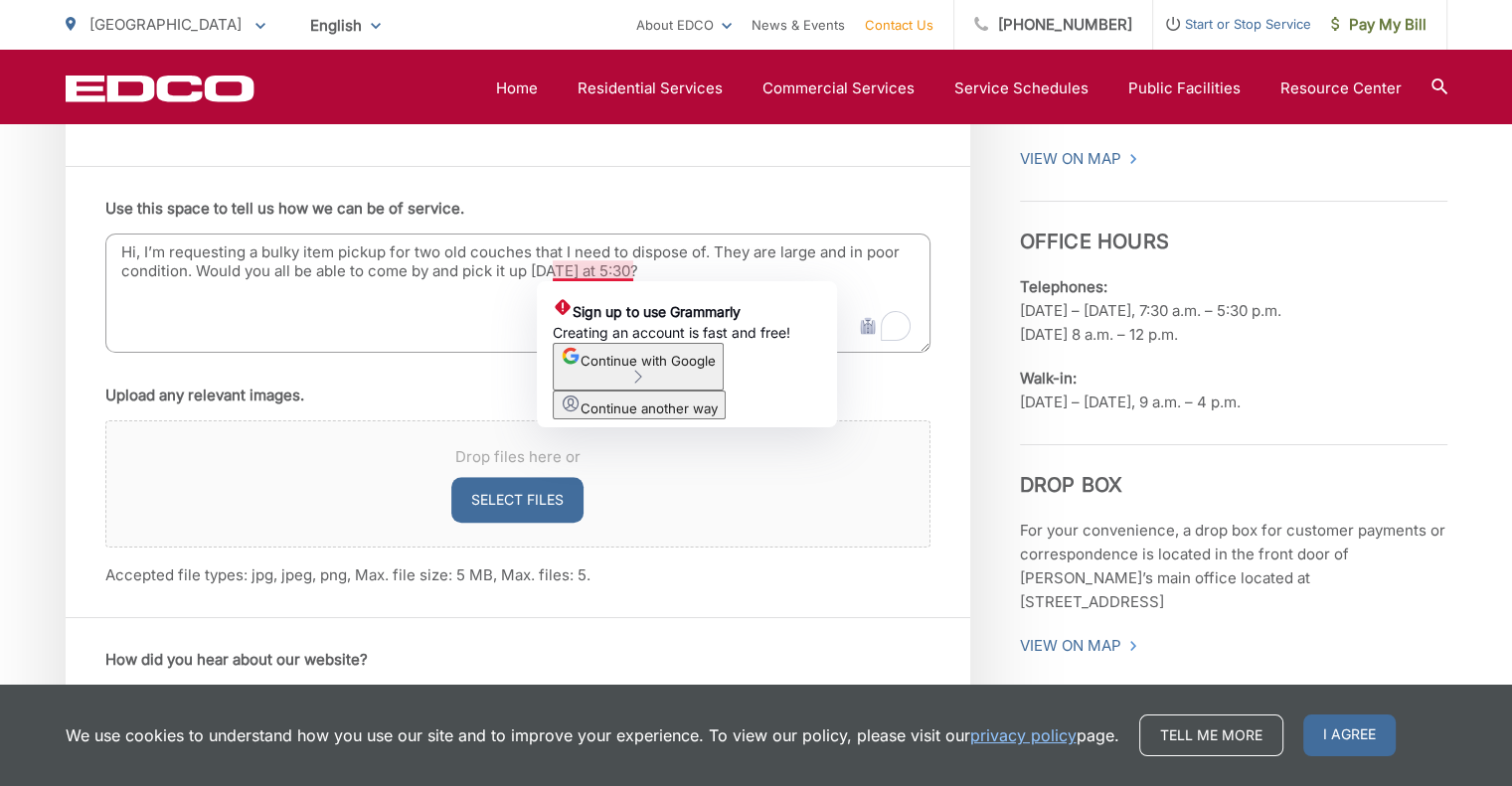 click on "Hi, I’m requesting a bulky item pickup for two old couches that I need to dispose of. They are large and in poor condition. Would you all be able to come by and pick it up [DATE] at 5:30?" at bounding box center (518, 293) 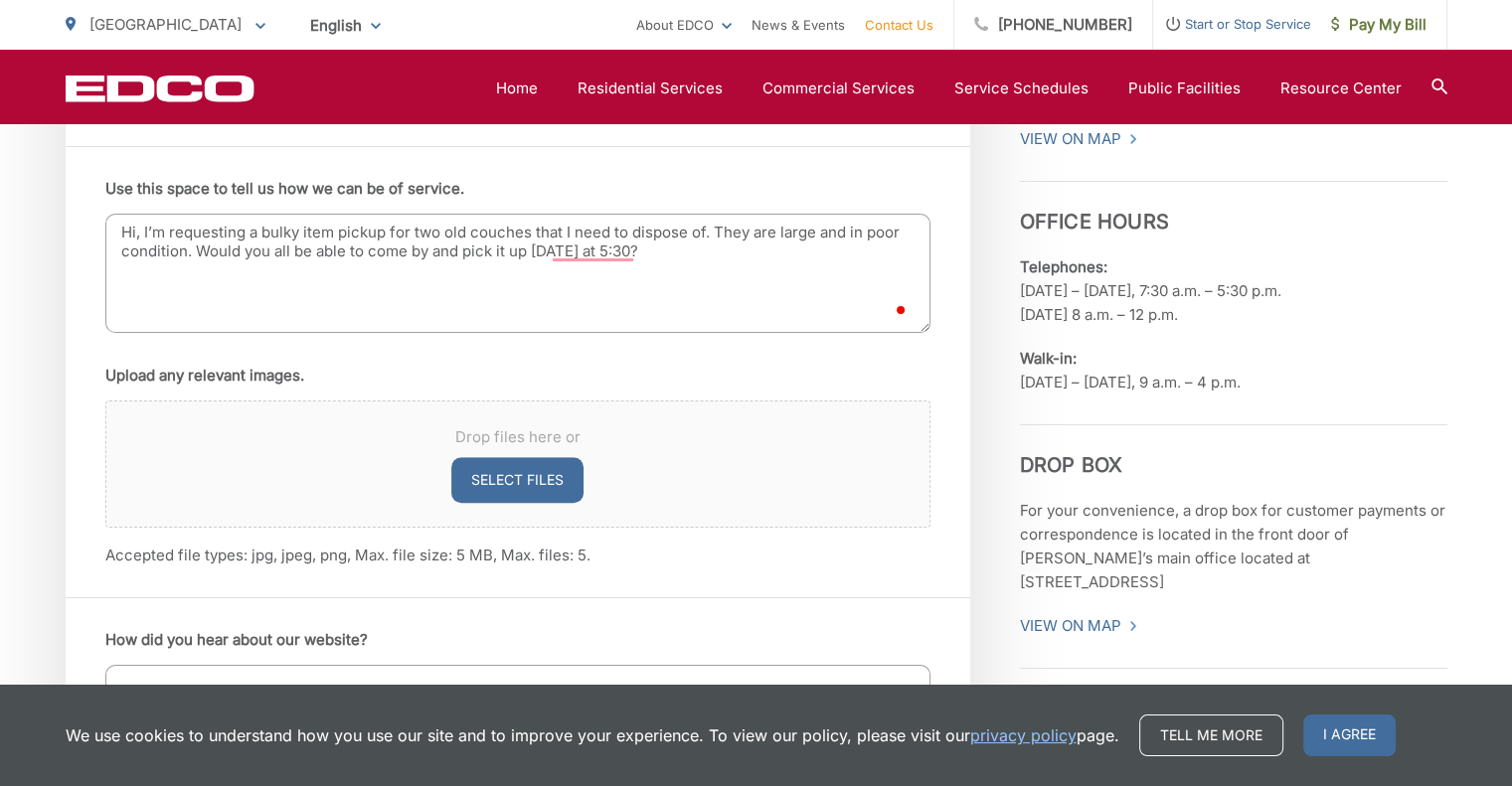scroll, scrollTop: 1263, scrollLeft: 0, axis: vertical 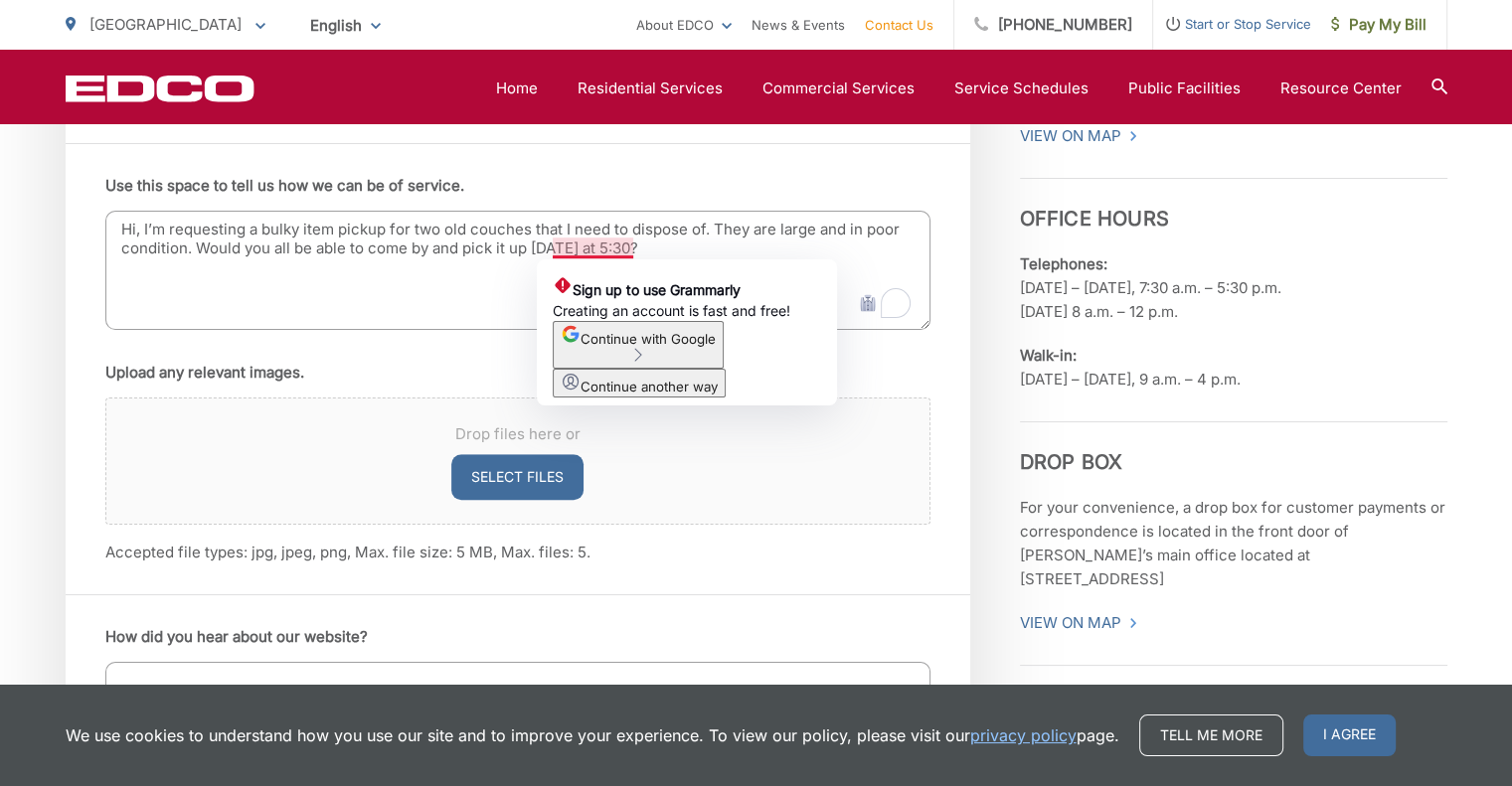 click on "Hi, I’m requesting a bulky item pickup for two old couches that I need to dispose of. They are large and in poor condition. Would you all be able to come by and pick it up [DATE] at 5:30?" at bounding box center (518, 270) 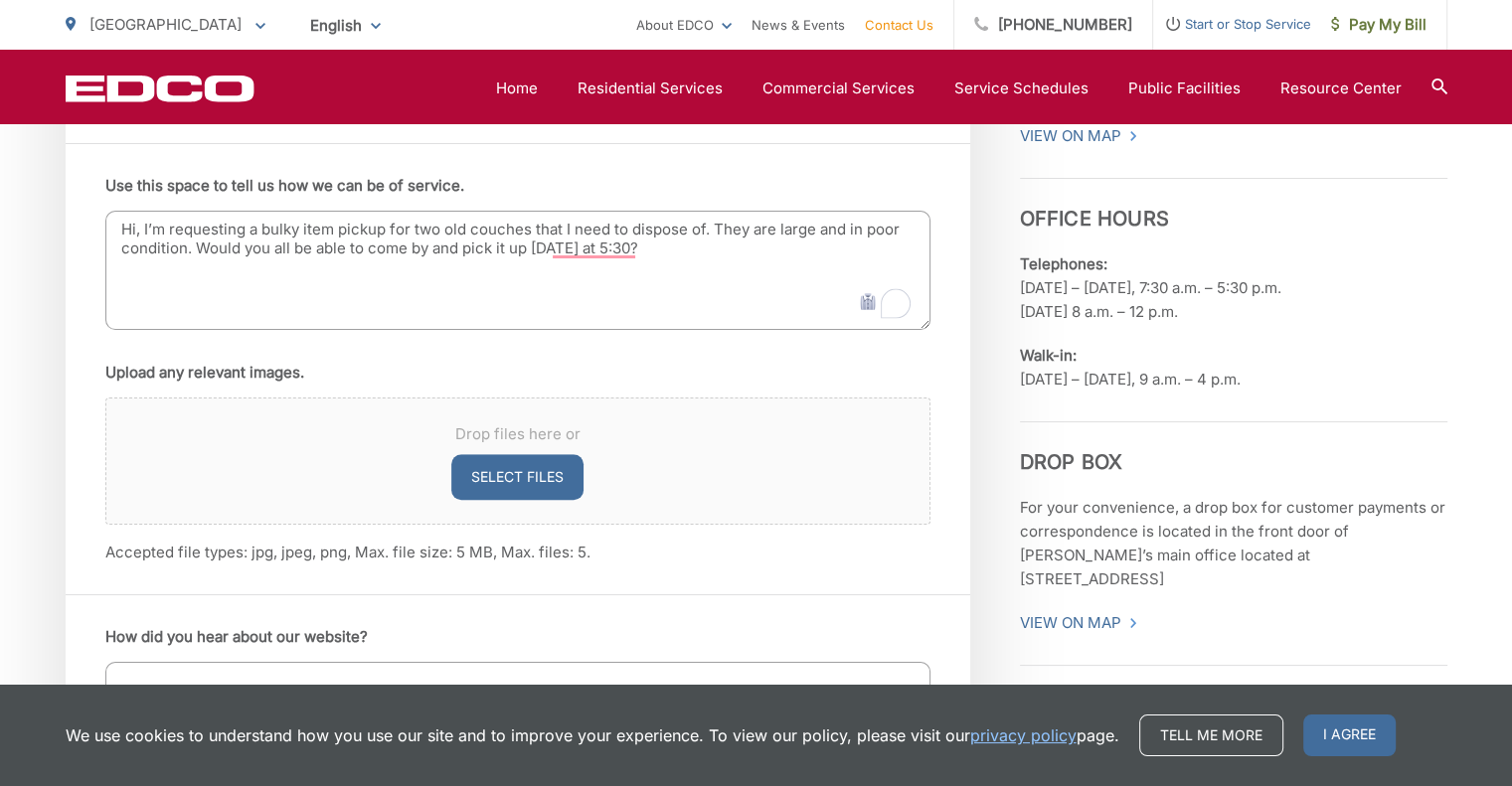 click on "Hi, I’m requesting a bulky item pickup for two old couches that I need to dispose of. They are large and in poor condition. Would you all be able to come by and pick it up [DATE] at 5:30?" at bounding box center (518, 270) 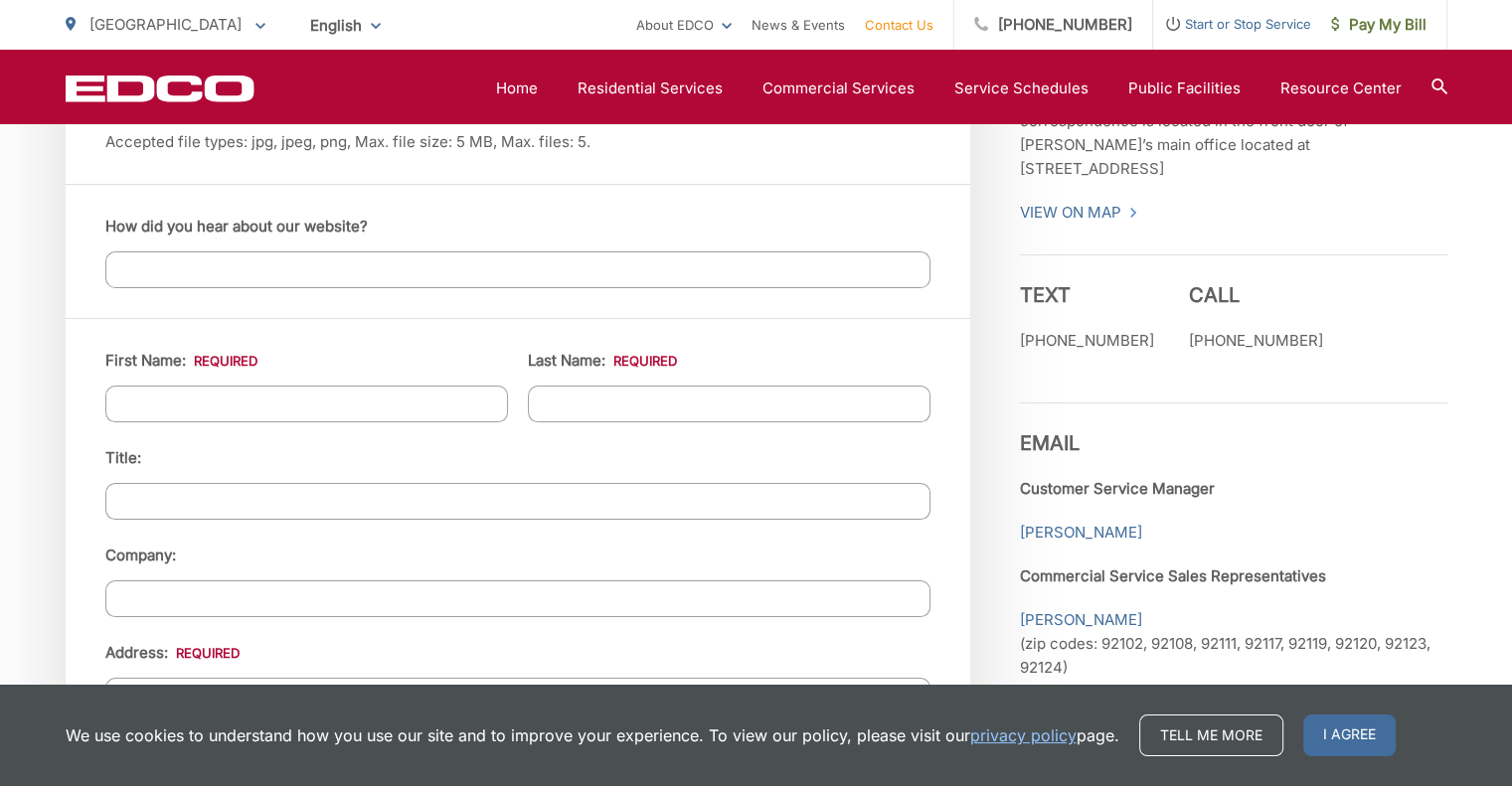 scroll, scrollTop: 1701, scrollLeft: 0, axis: vertical 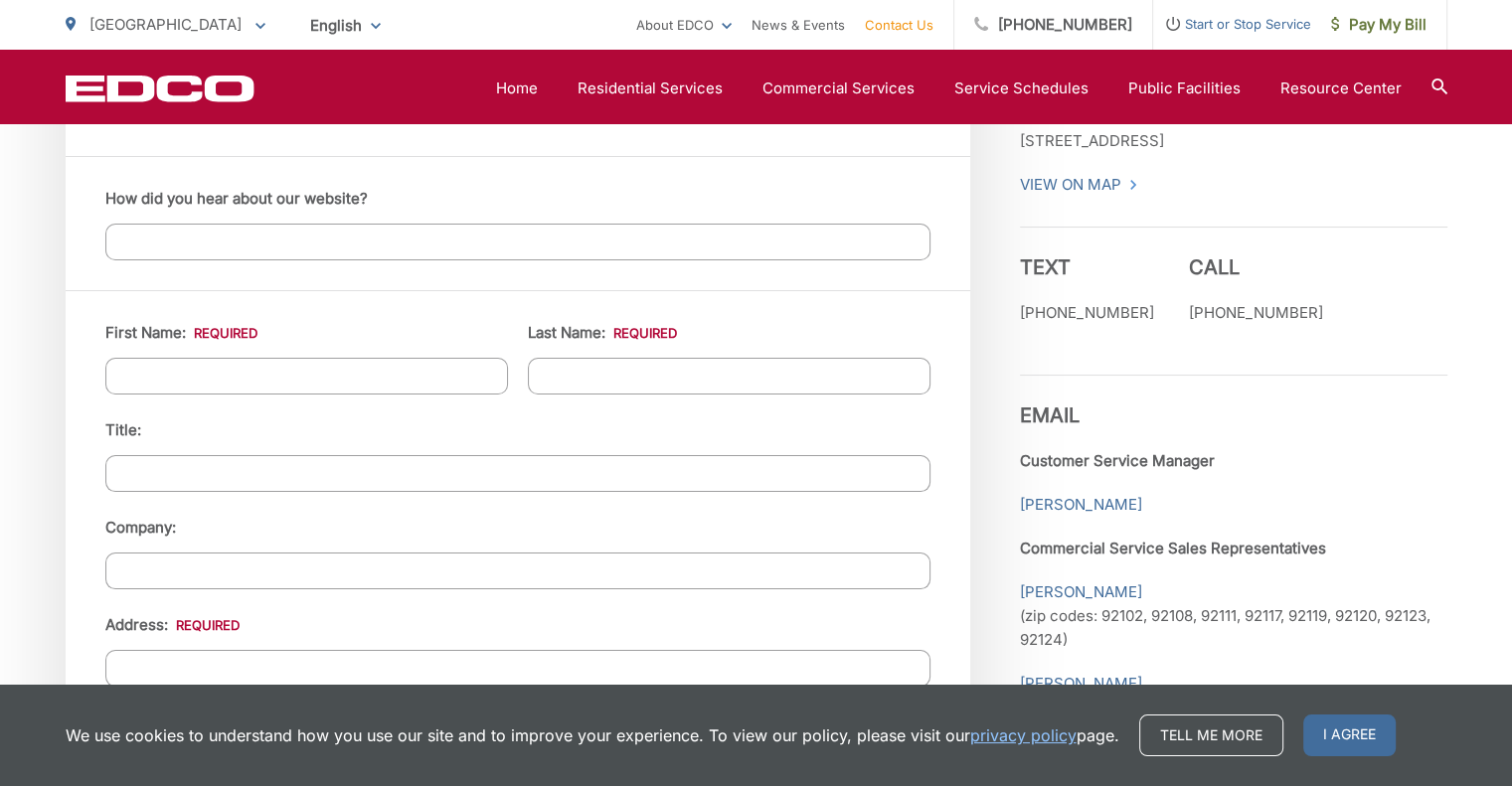 type on "Hi, I’m requesting a bulky item pickup for two old couches that I need to dispose of. They are large and in poor condition. Would you all be able to come by and pick it up [DATE] at 5:30pm?" 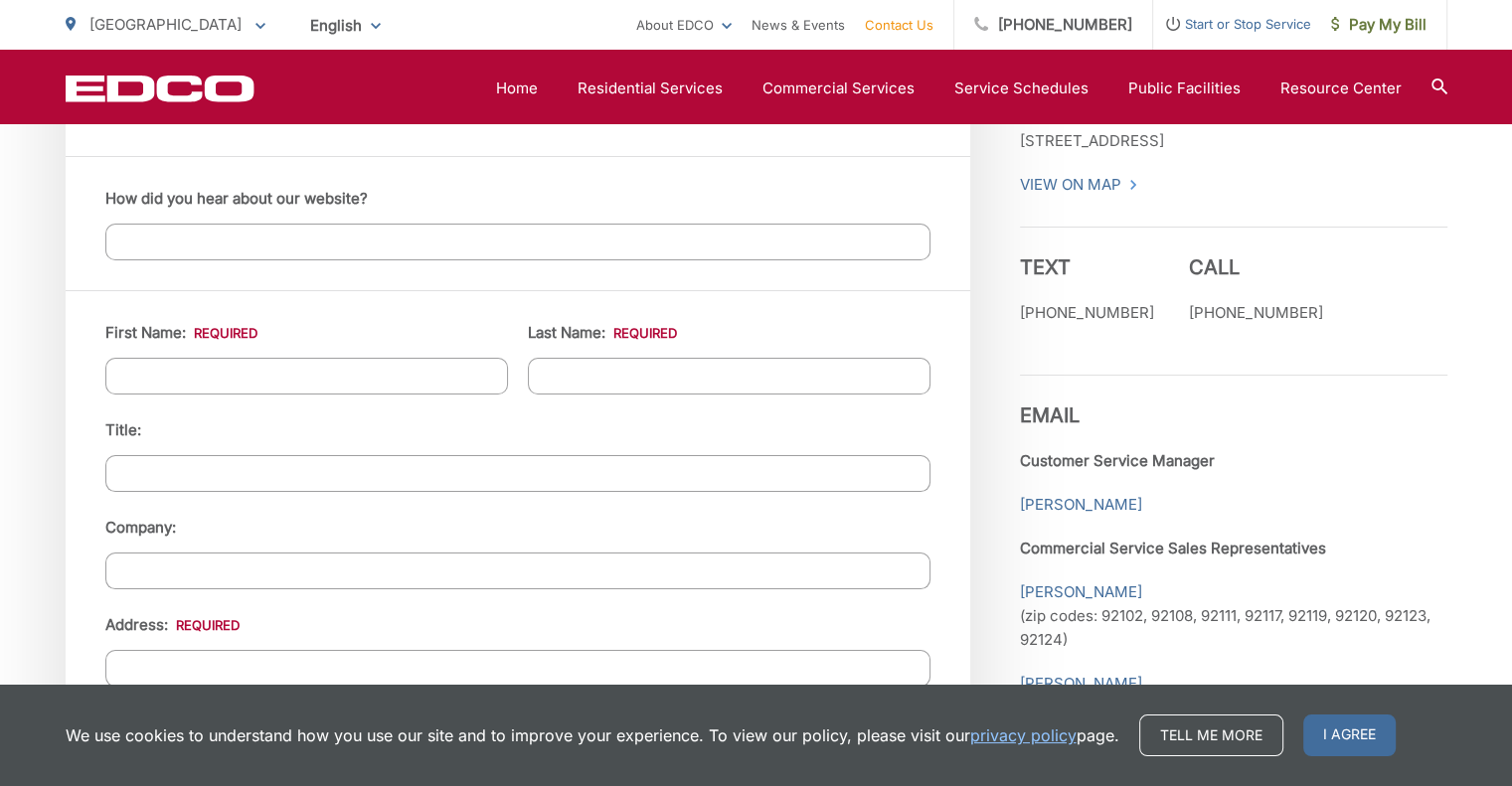type on "[PERSON_NAME]" 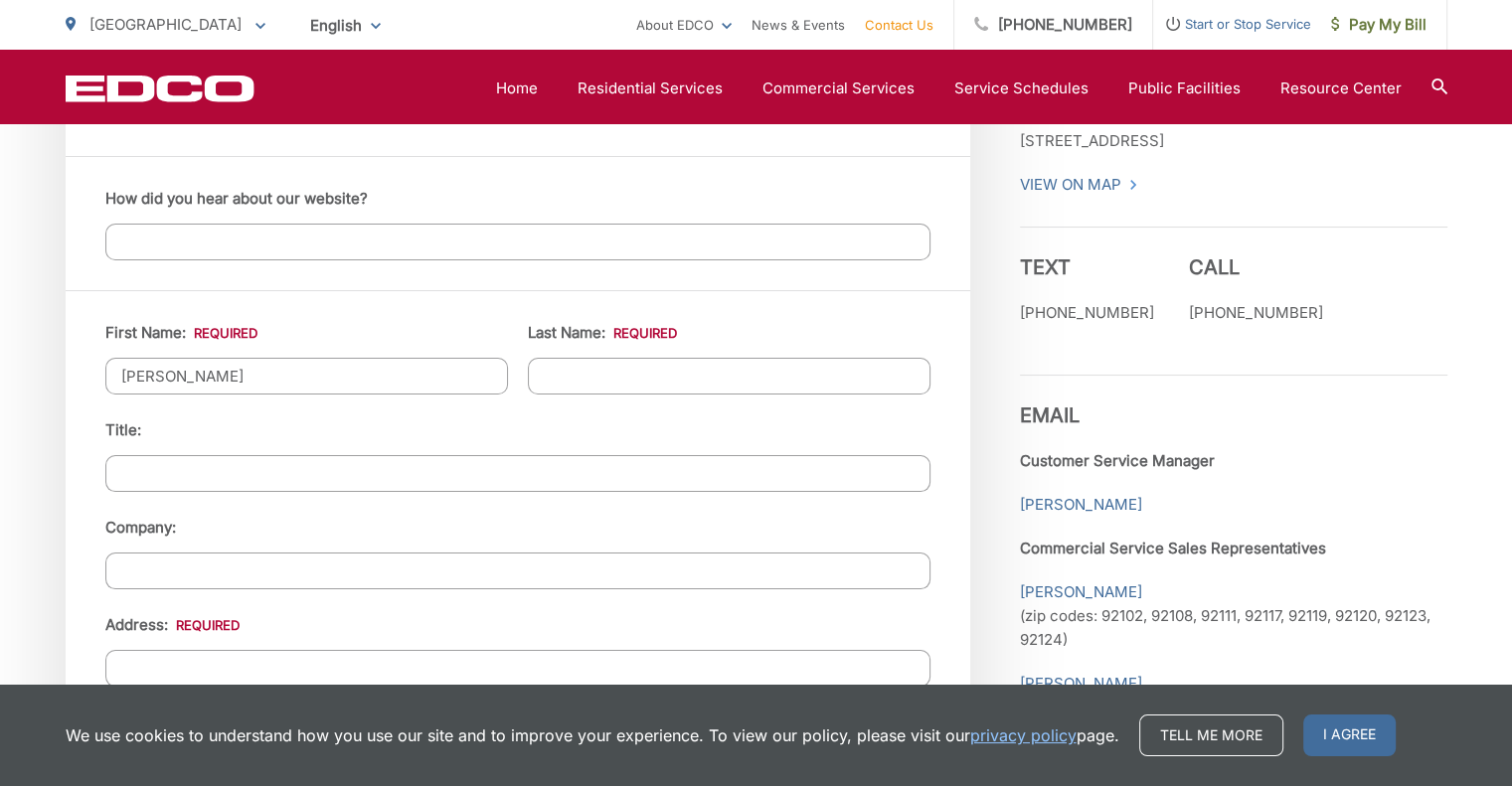 type on "[PERSON_NAME]" 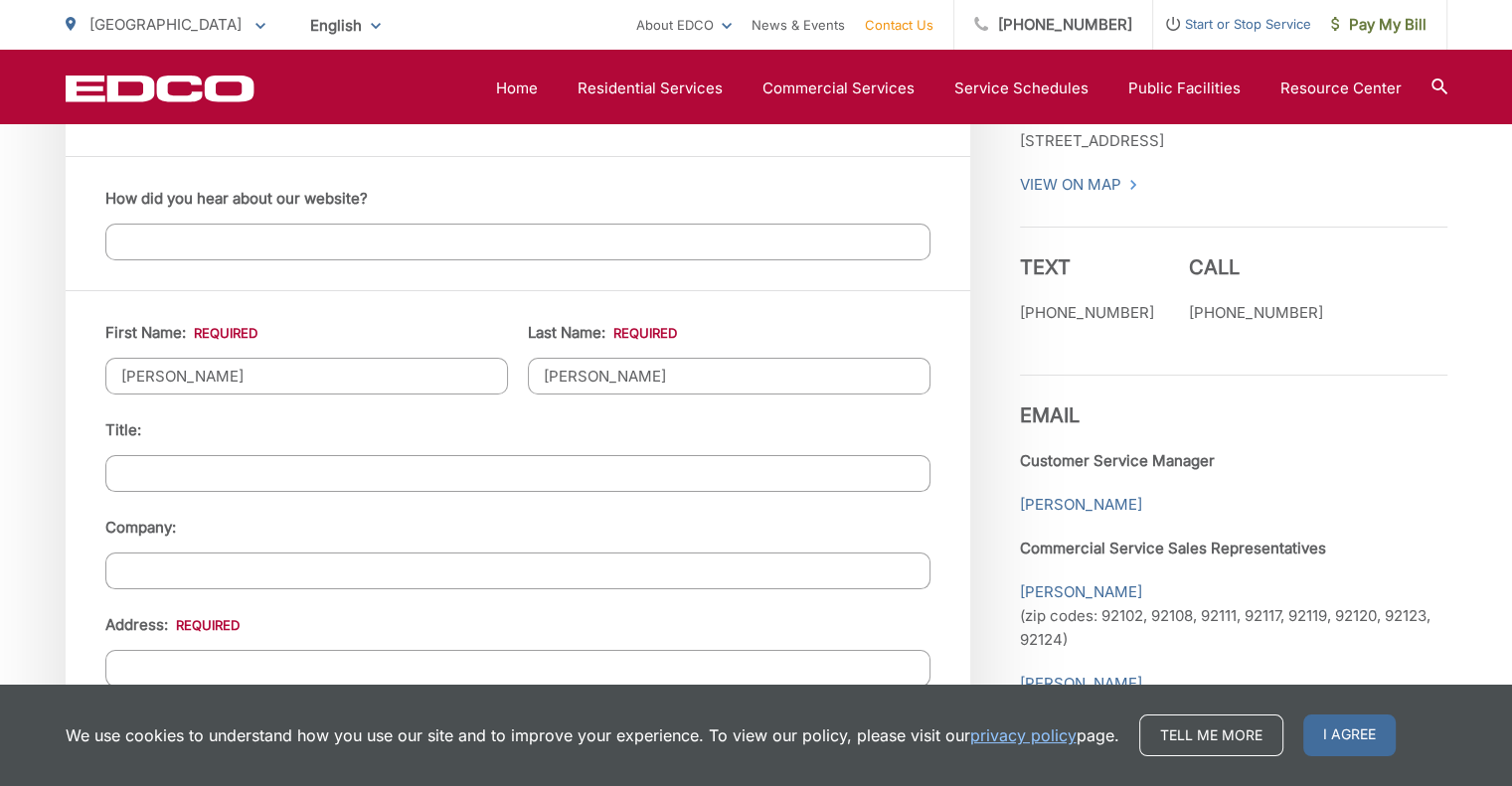 type on "[STREET_ADDRESS]" 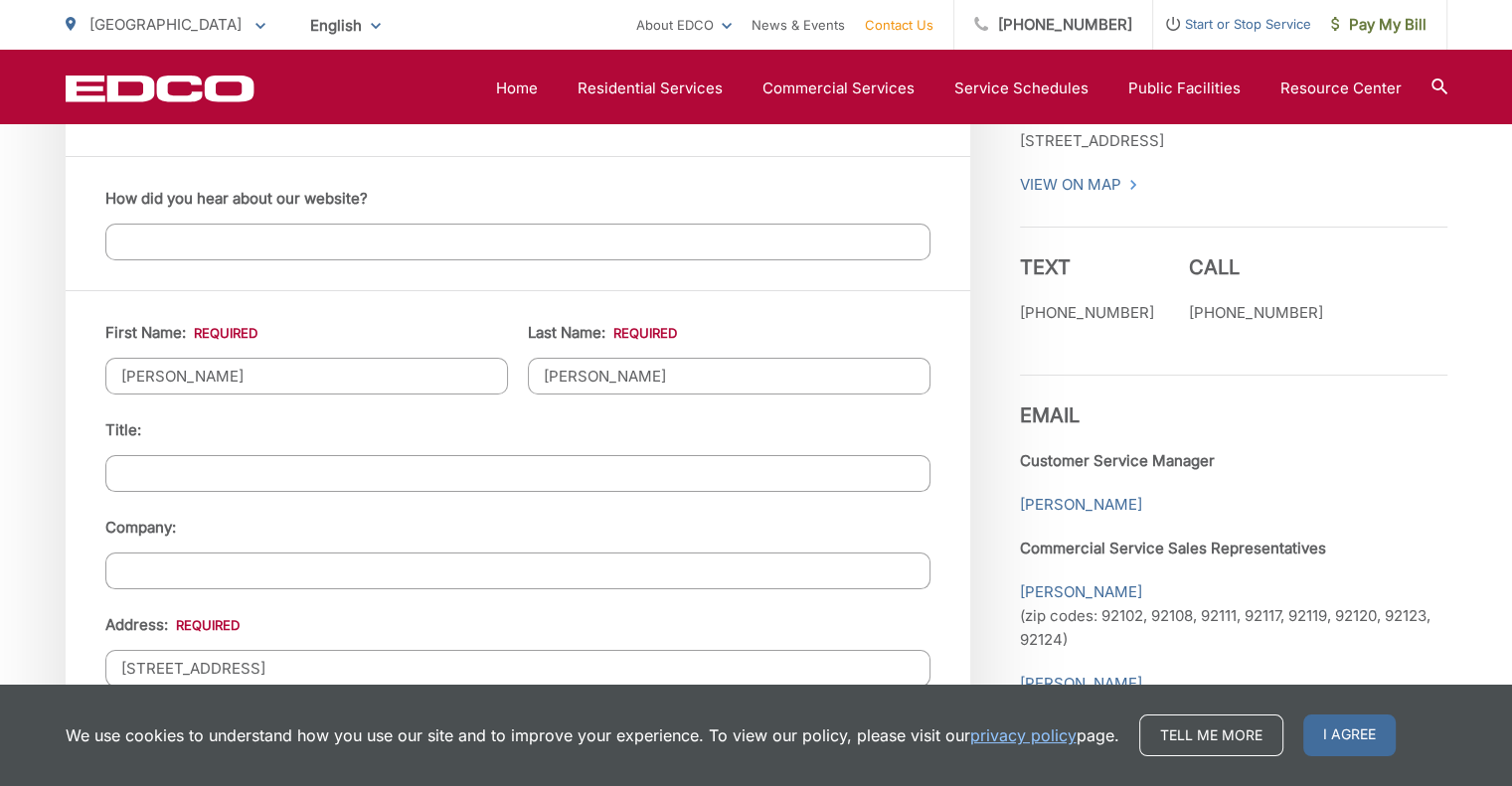 type on "La Jolla" 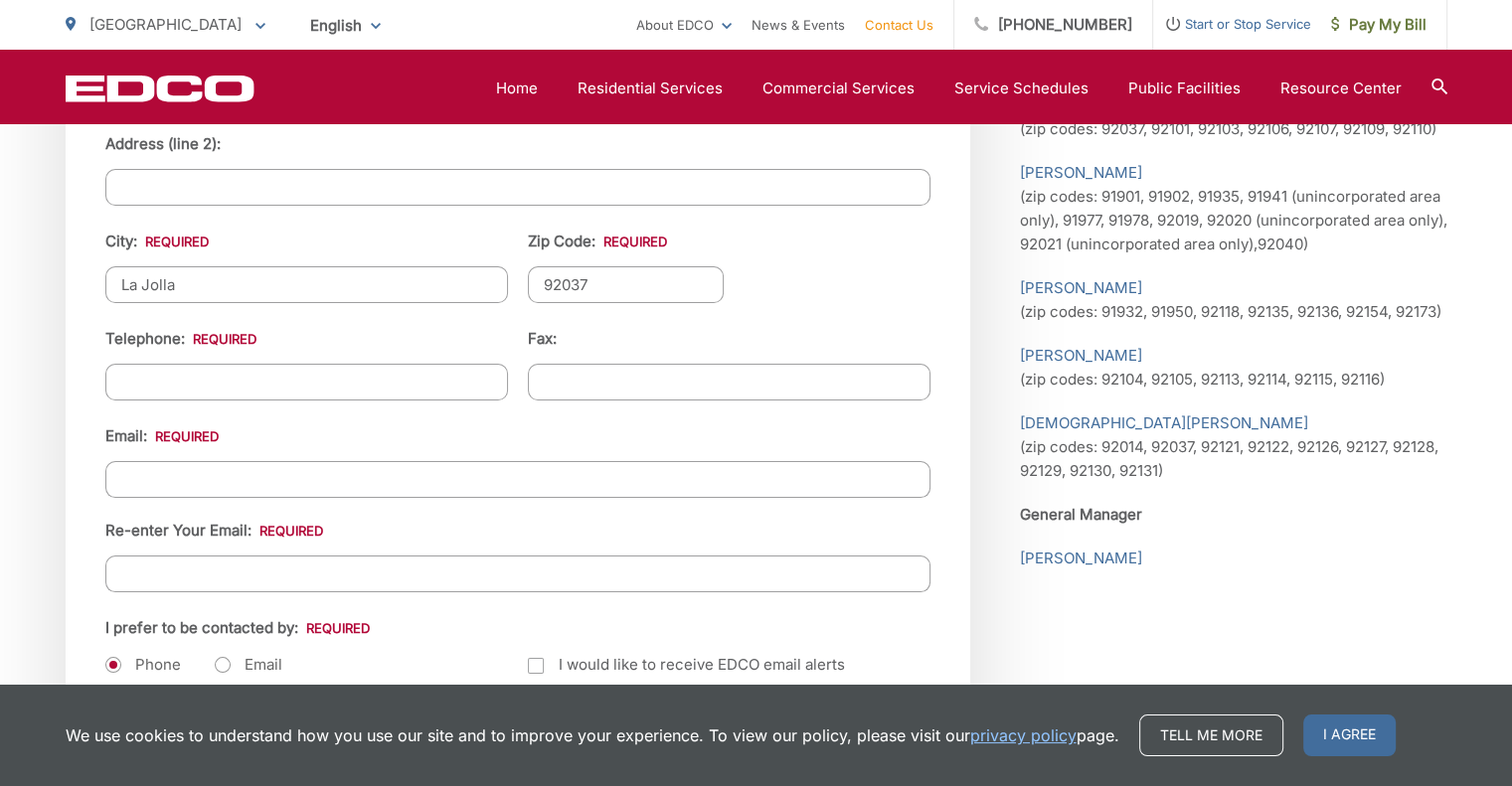 scroll, scrollTop: 2281, scrollLeft: 0, axis: vertical 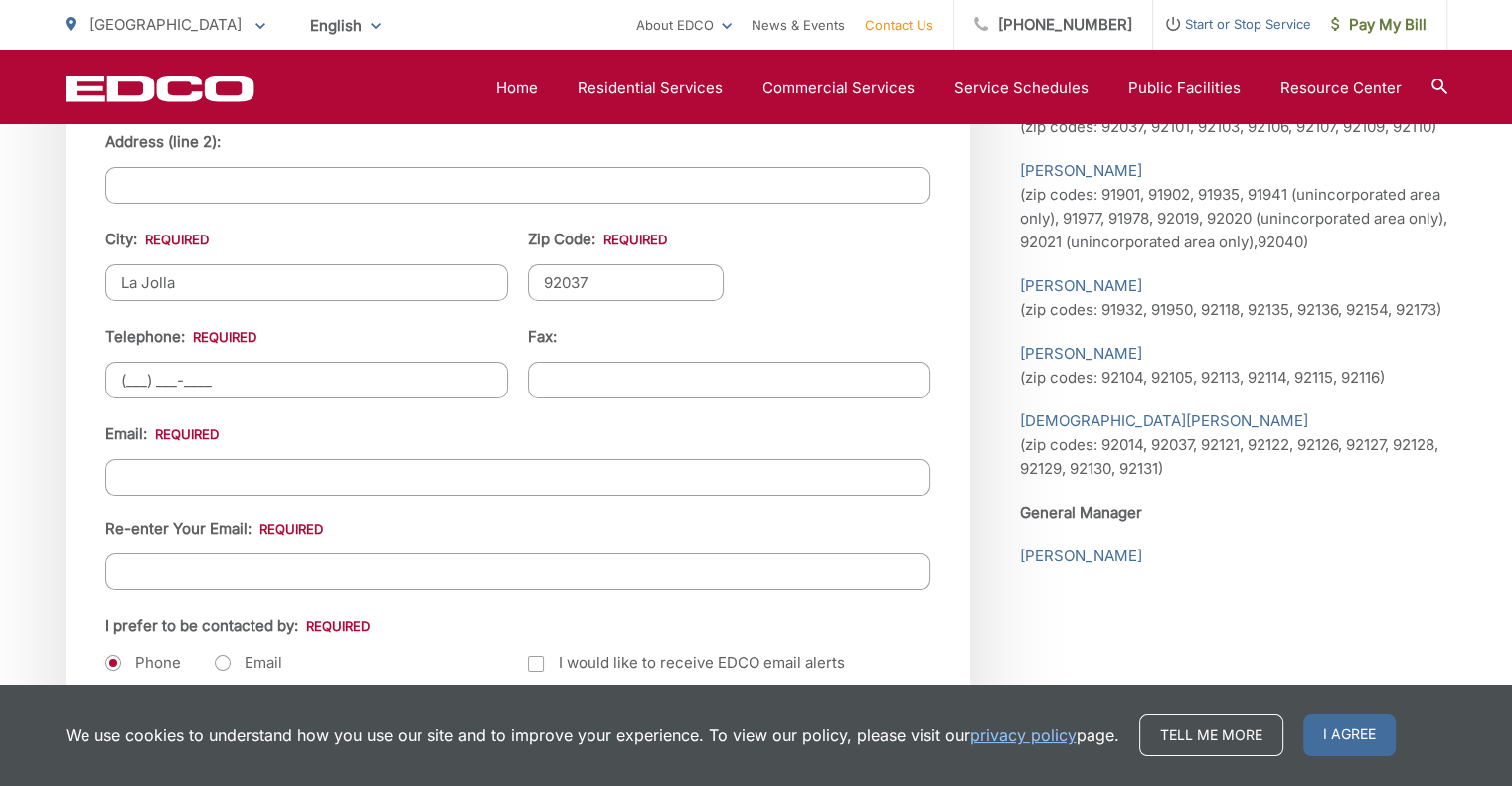 click on "(___) ___-____" at bounding box center [306, 380] 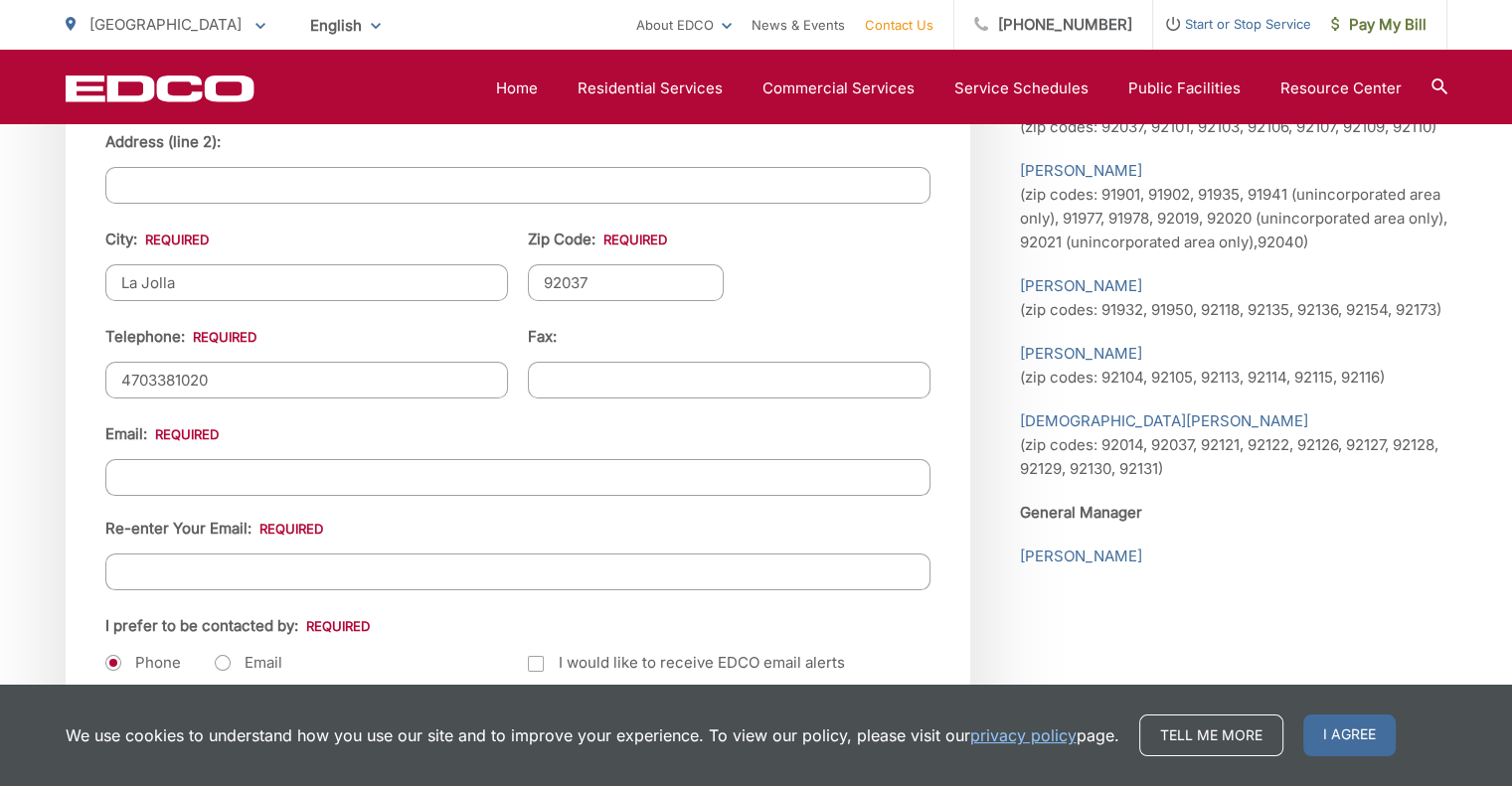 type on "[PHONE_NUMBER]" 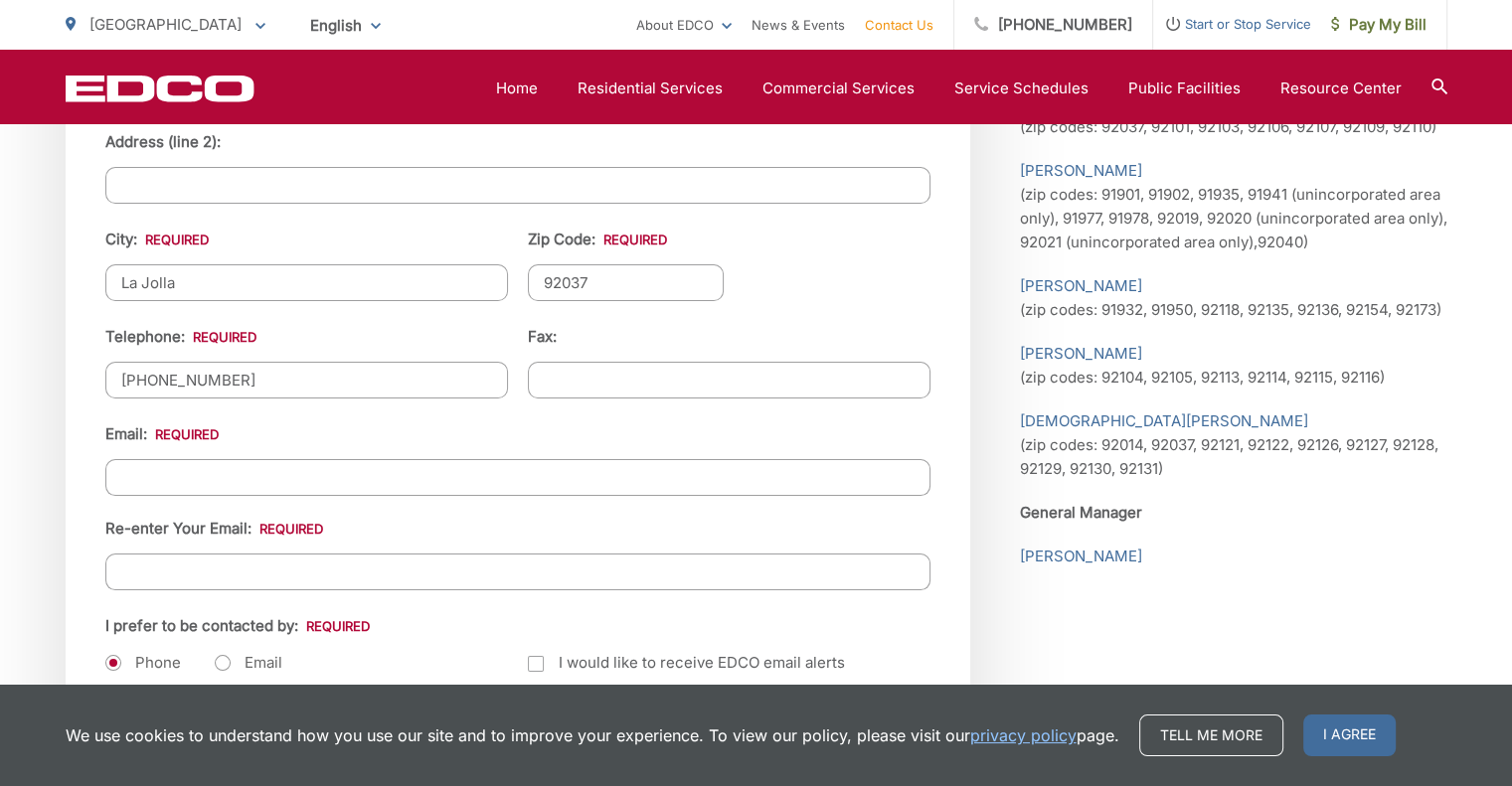 type on "[EMAIL_ADDRESS][DOMAIN_NAME]" 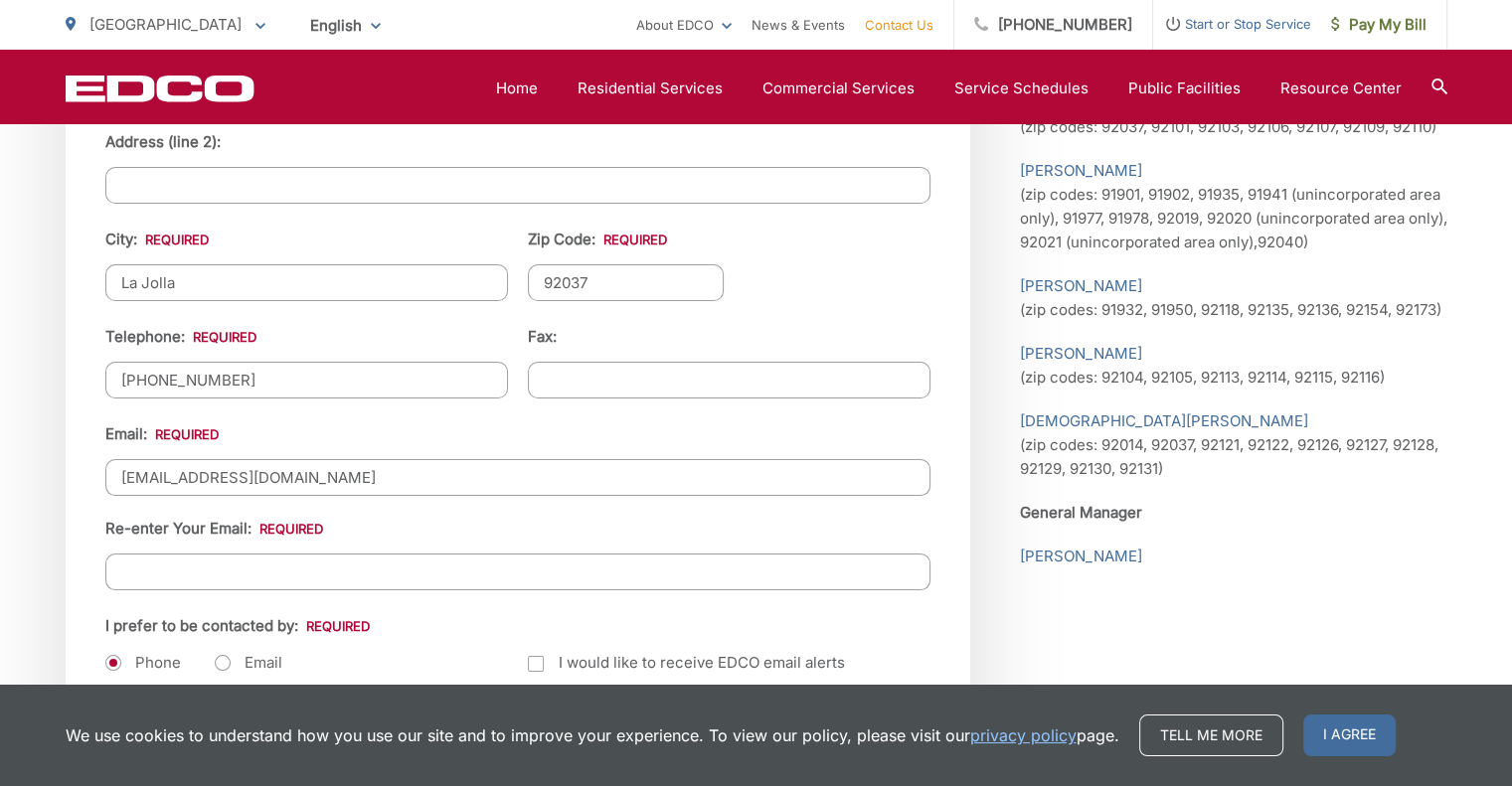 type on "[EMAIL_ADDRESS][DOMAIN_NAME]" 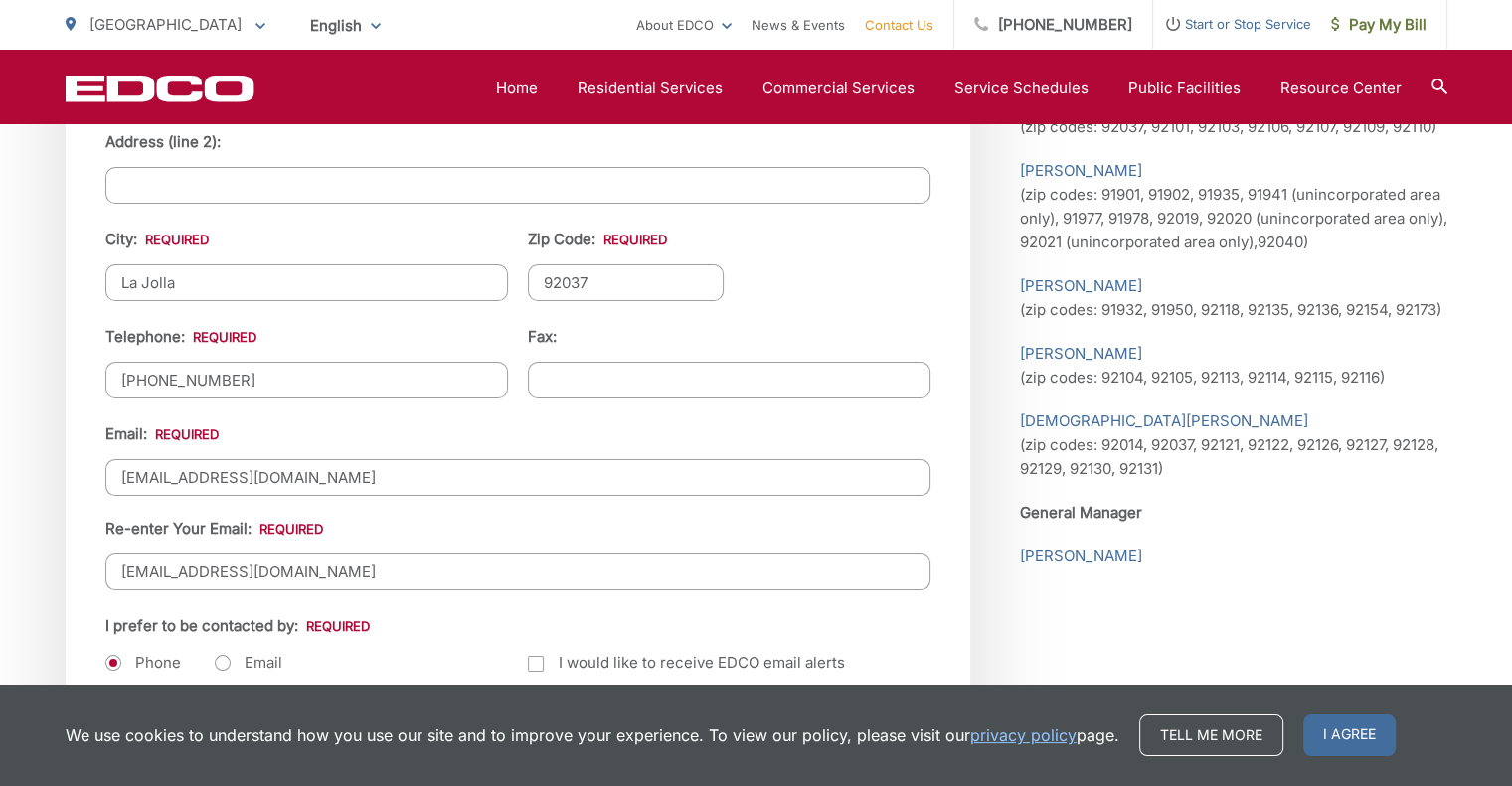 drag, startPoint x: 322, startPoint y: 473, endPoint x: 131, endPoint y: 446, distance: 192.89894 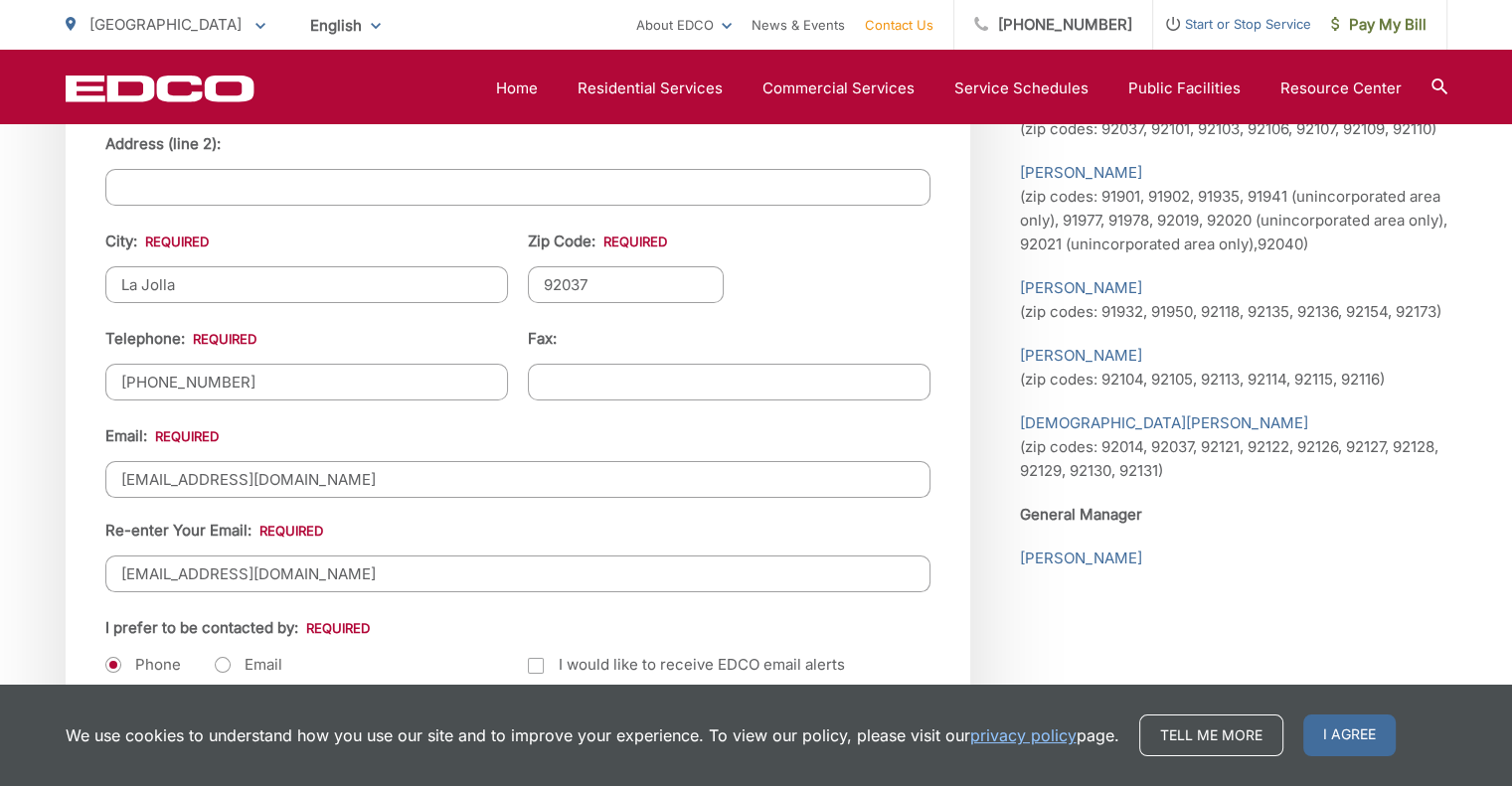 scroll, scrollTop: 2278, scrollLeft: 0, axis: vertical 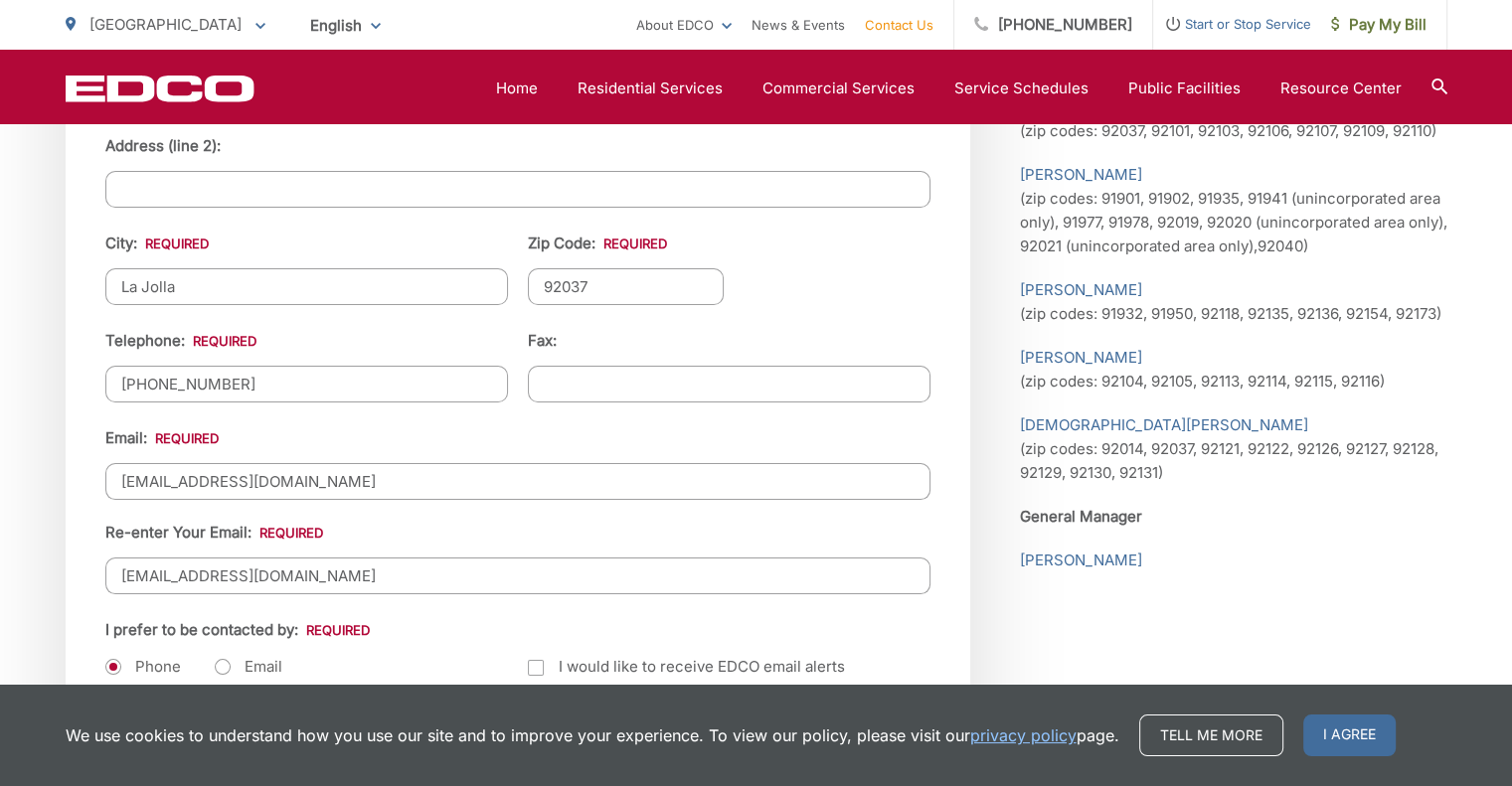 type on "[EMAIL_ADDRESS][DOMAIN_NAME]" 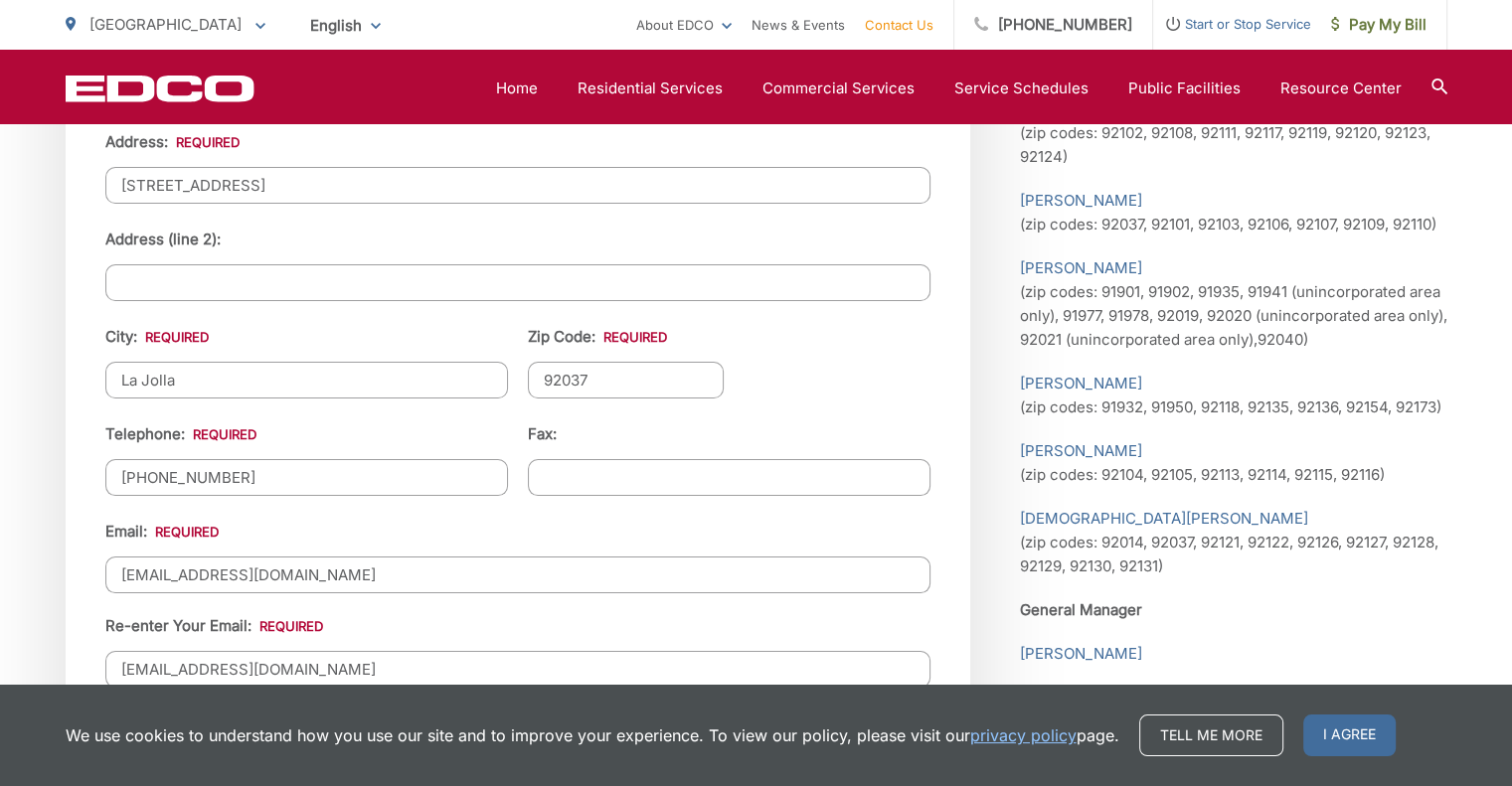 scroll, scrollTop: 2786, scrollLeft: 0, axis: vertical 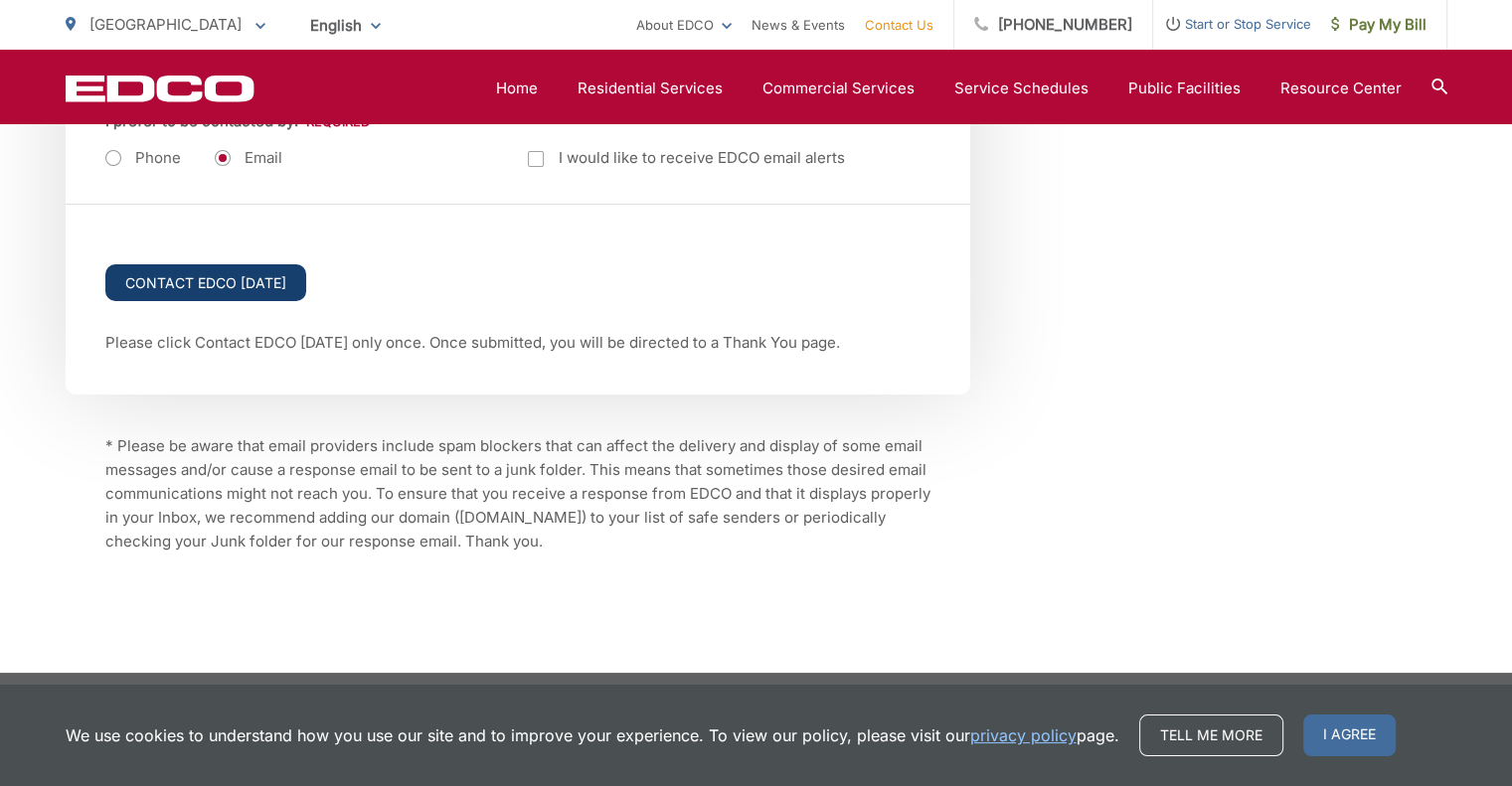 click on "Contact EDCO [DATE]" at bounding box center [206, 282] 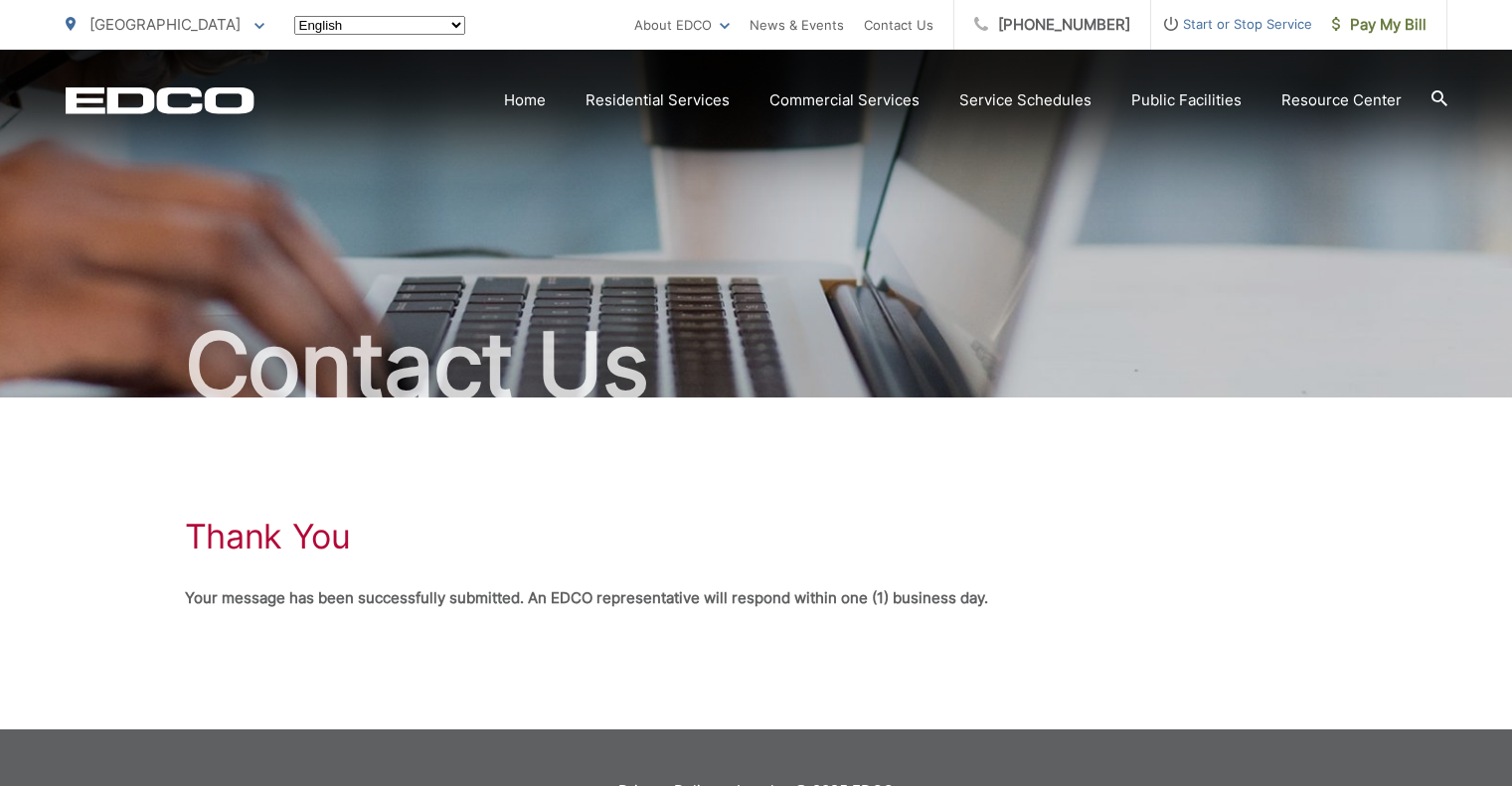 scroll, scrollTop: 0, scrollLeft: 0, axis: both 